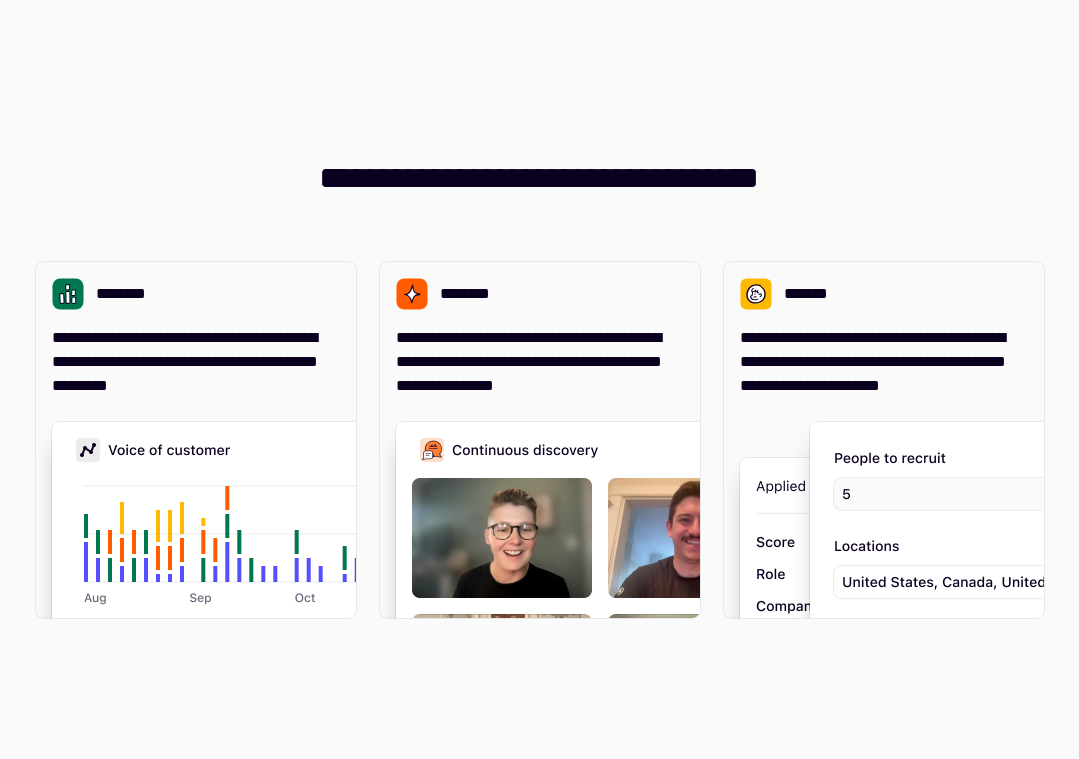 scroll, scrollTop: 0, scrollLeft: 0, axis: both 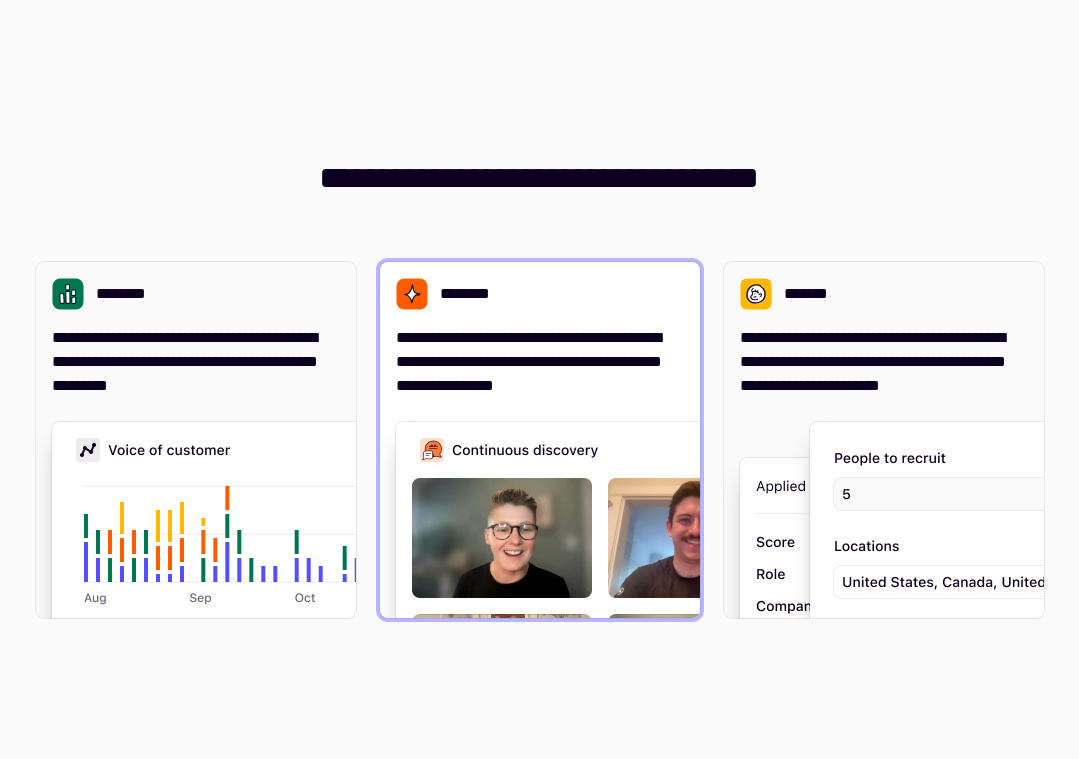 click on "**********" at bounding box center (540, 362) 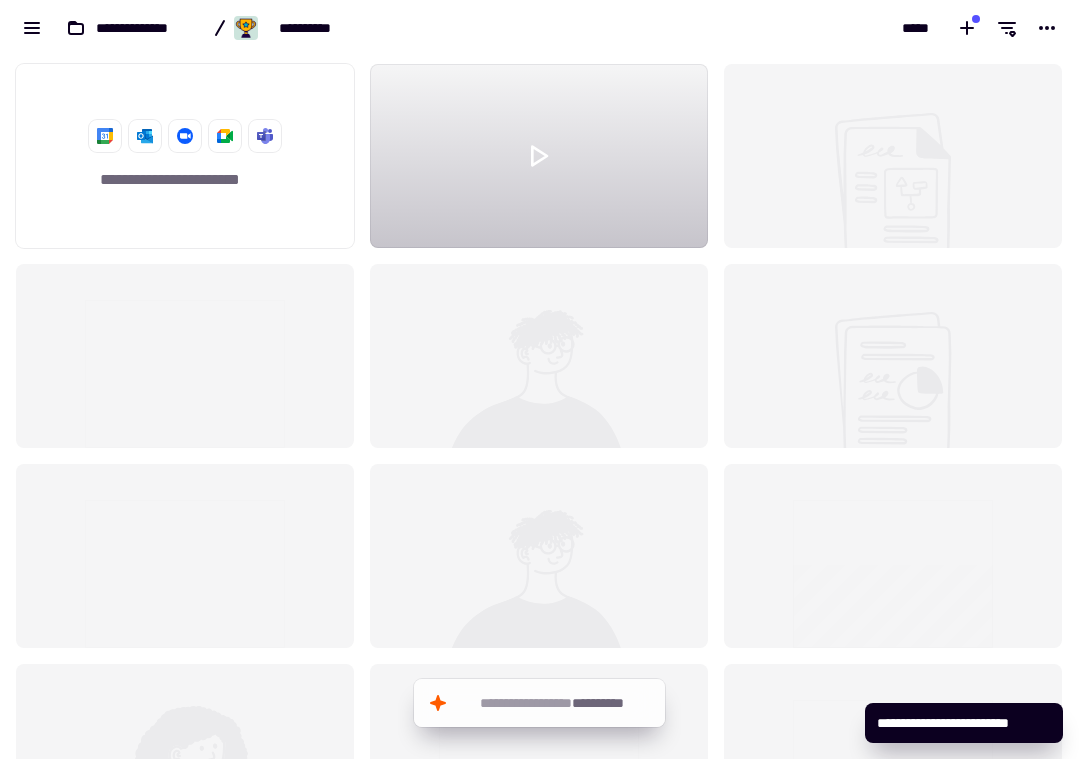 scroll, scrollTop: 1, scrollLeft: 1, axis: both 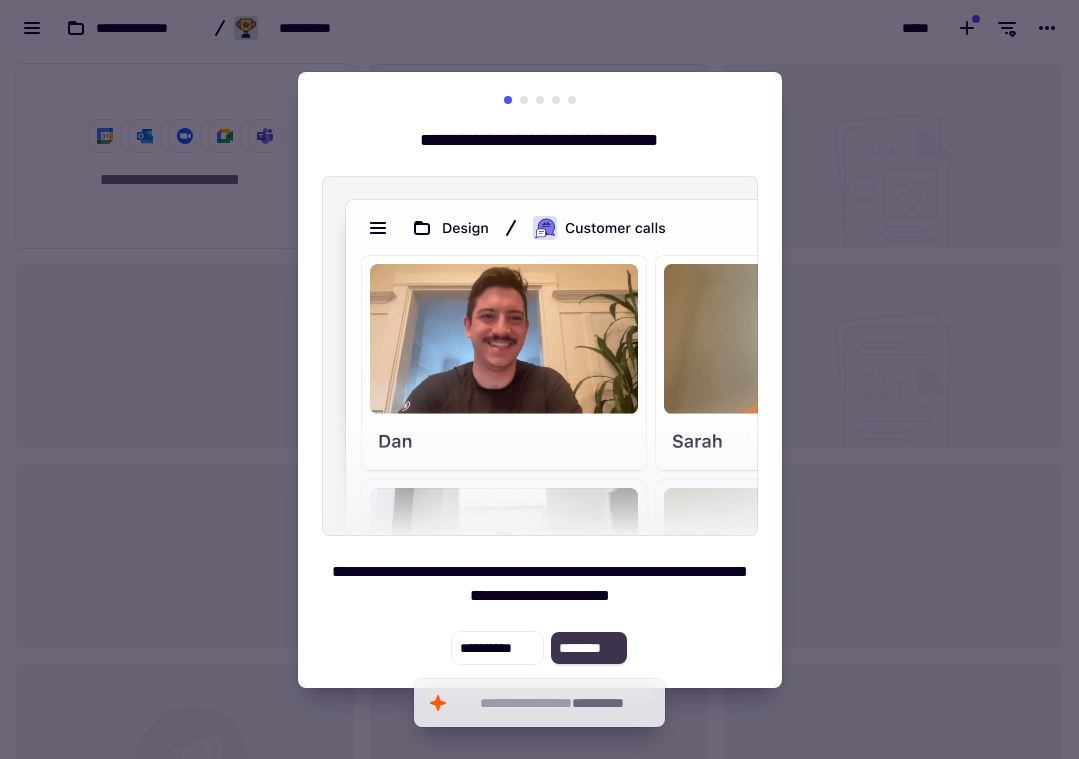 click on "********" 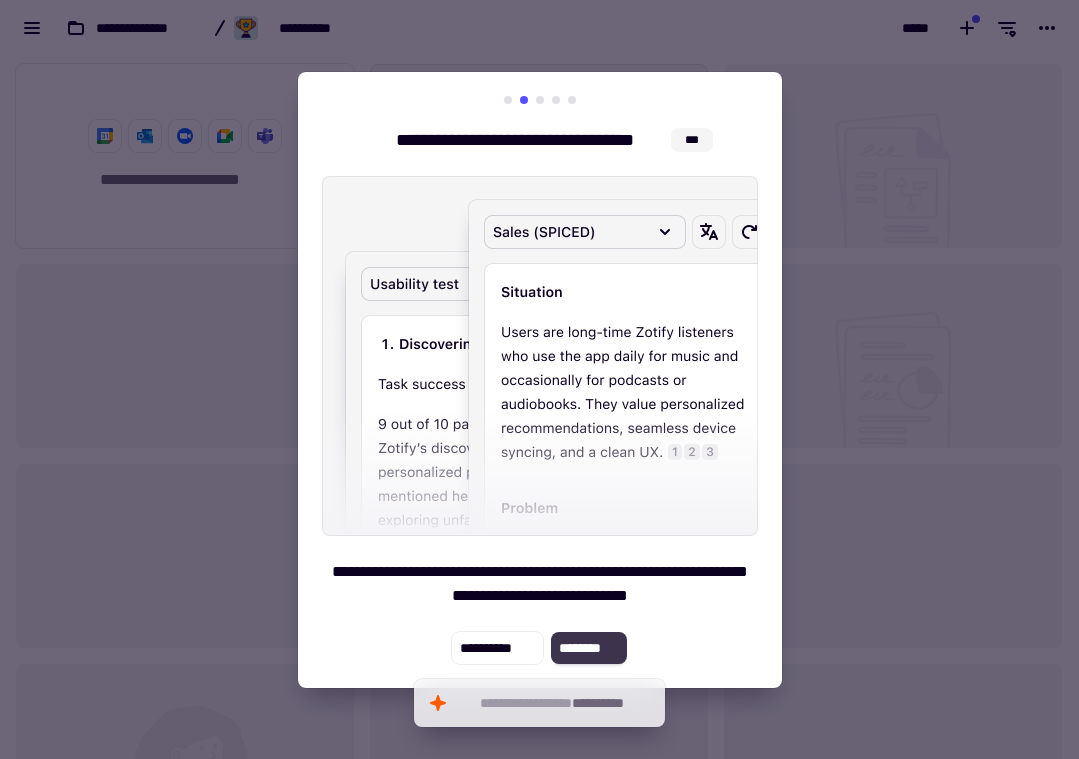 click on "********" 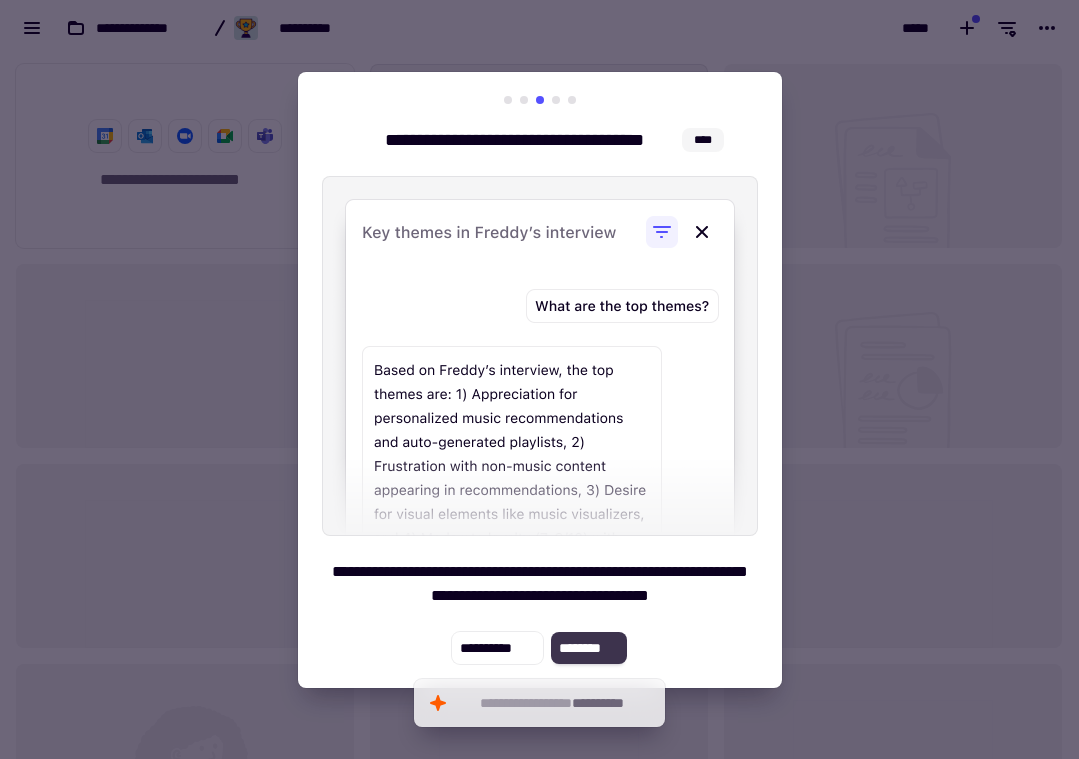 click on "********" 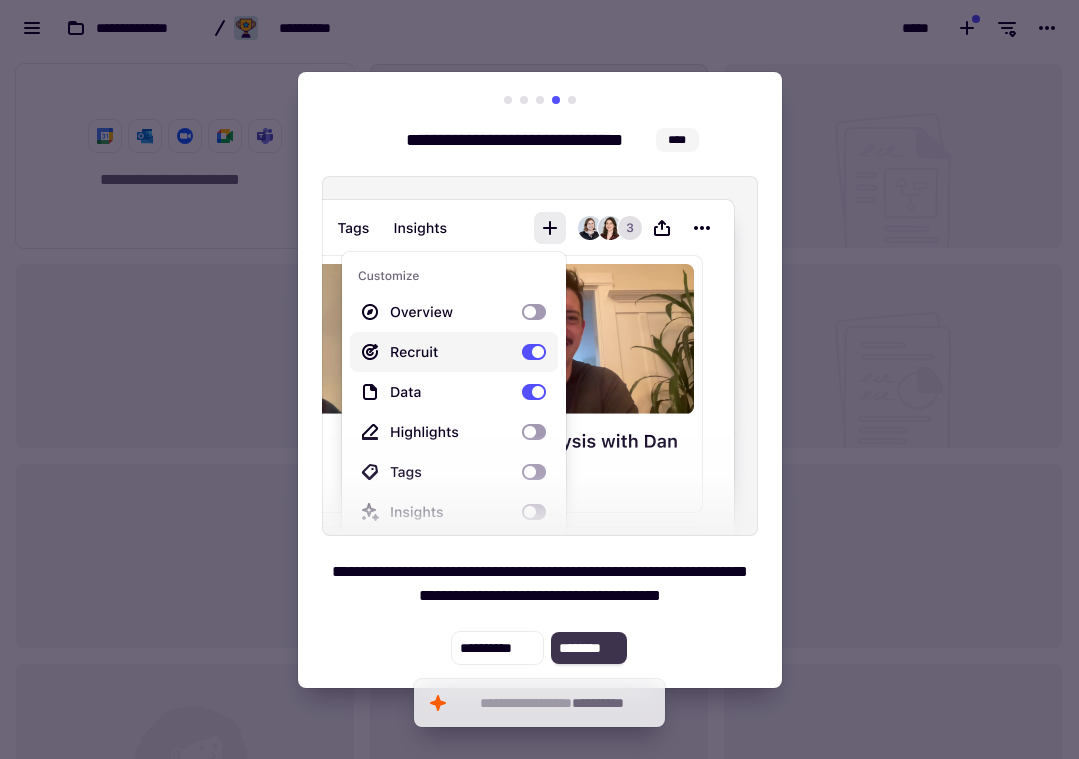 click on "********" 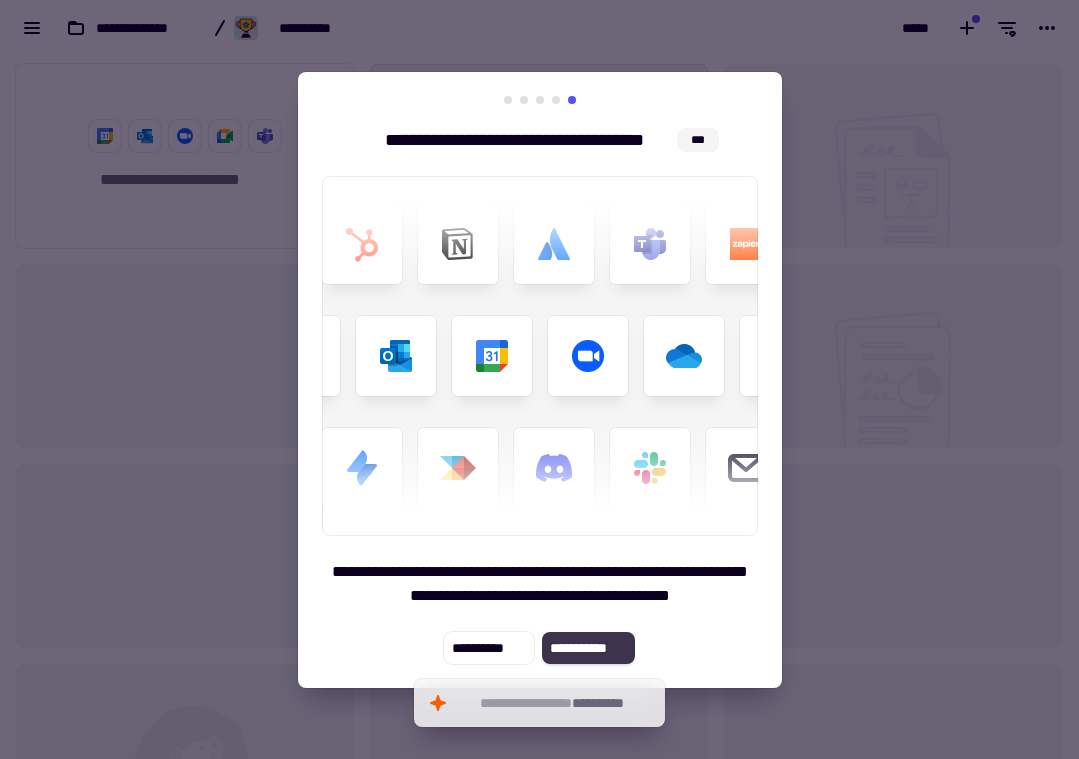 click on "**********" 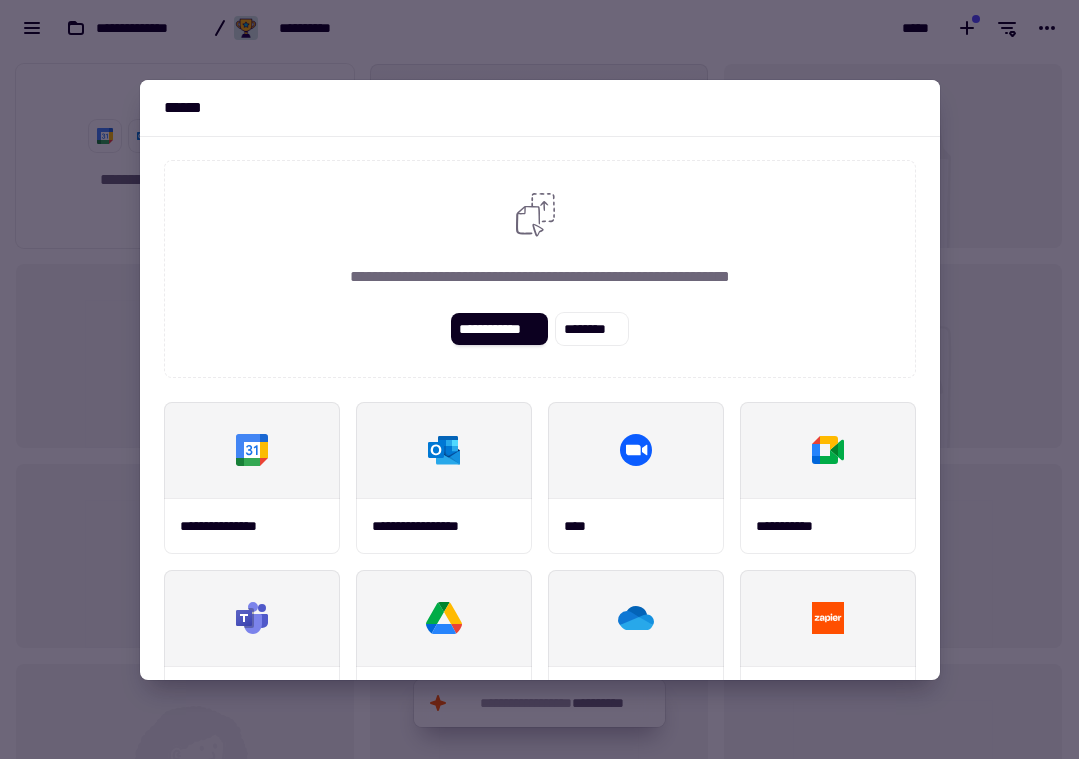click on "**********" at bounding box center [540, 269] 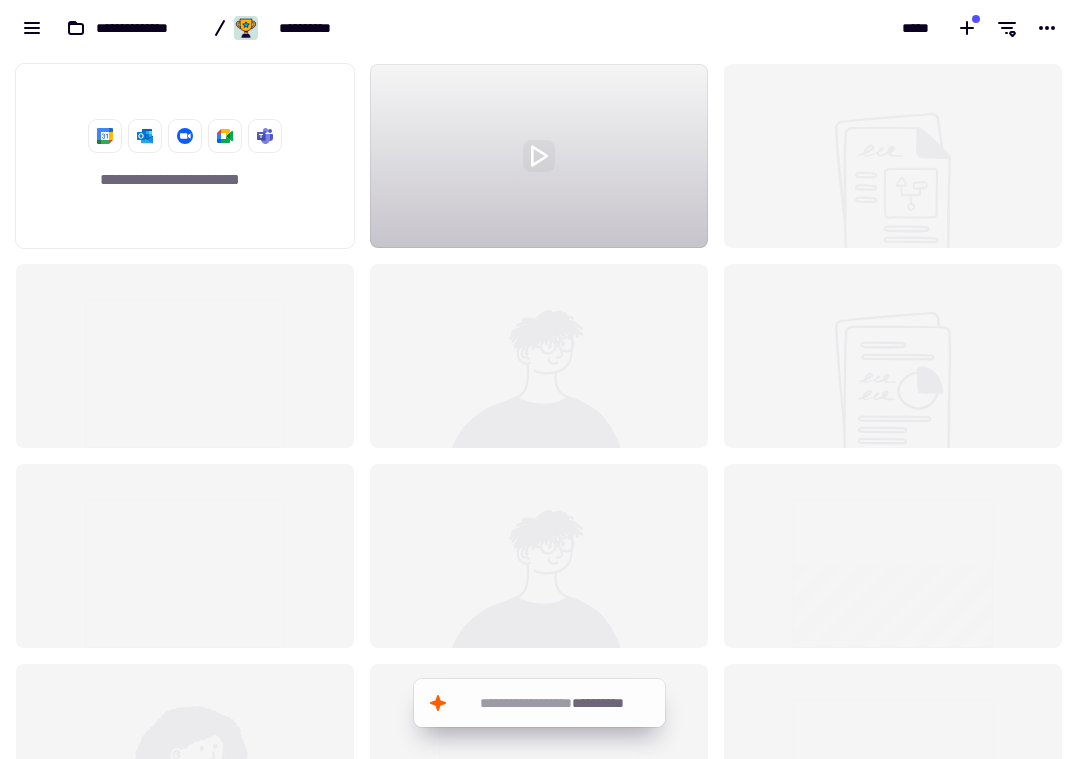 click 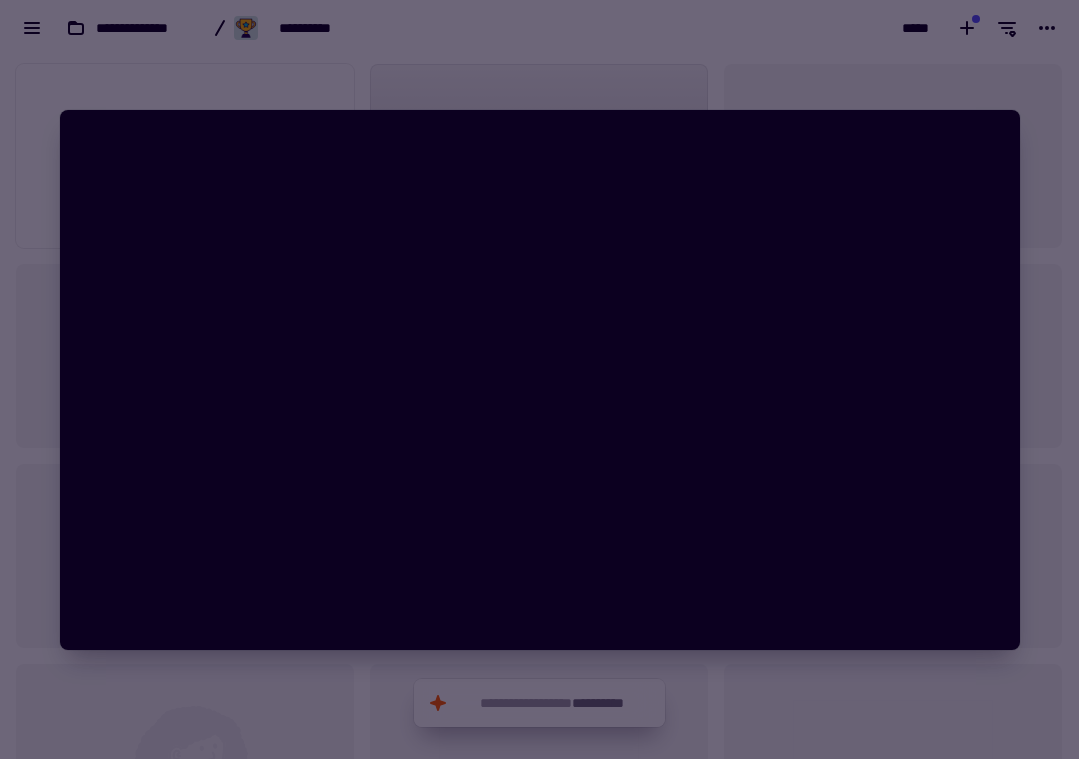 click at bounding box center (539, 379) 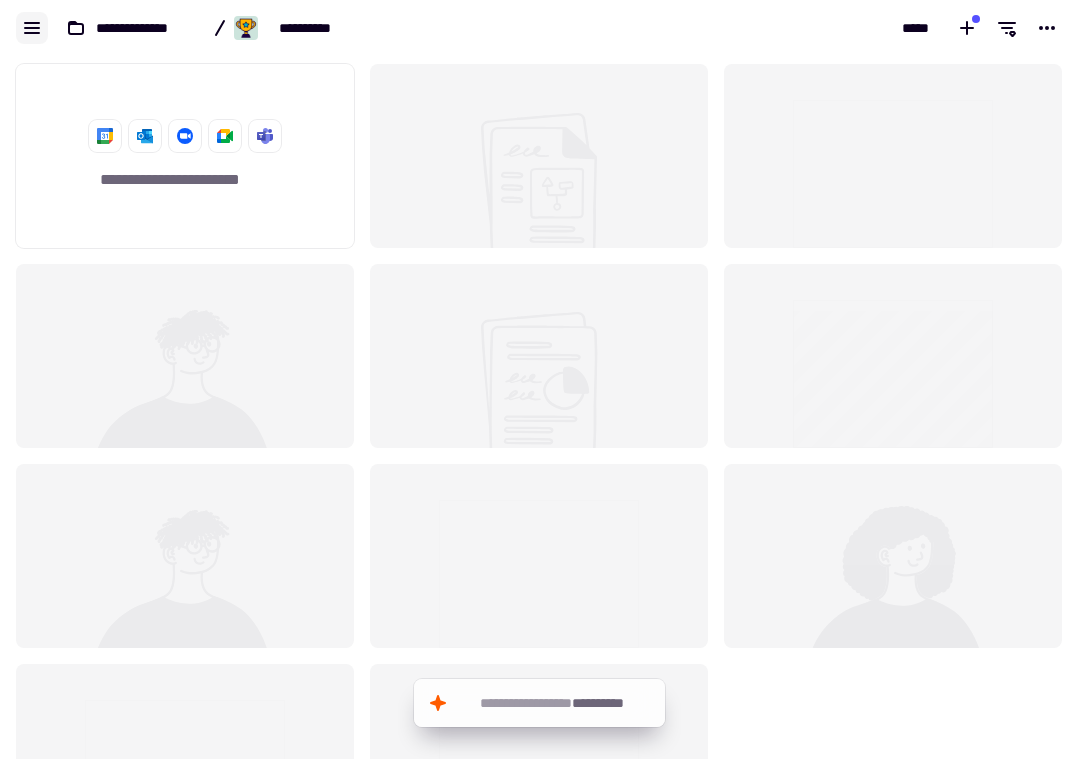 click 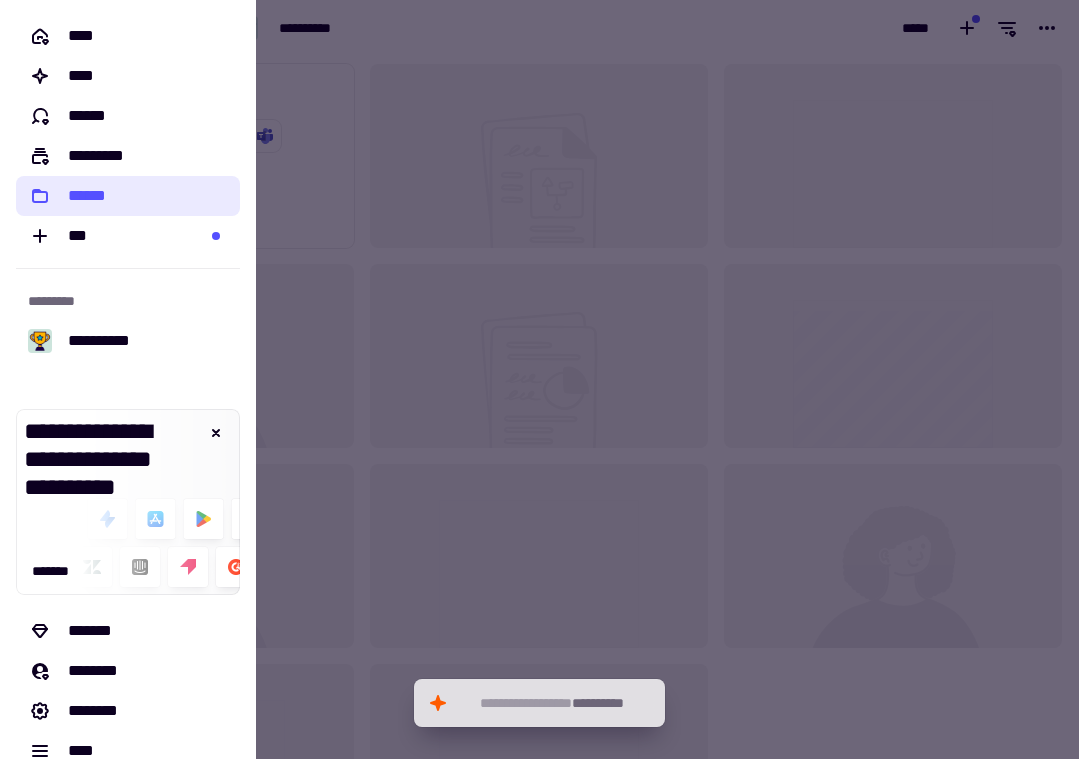 click on "******" 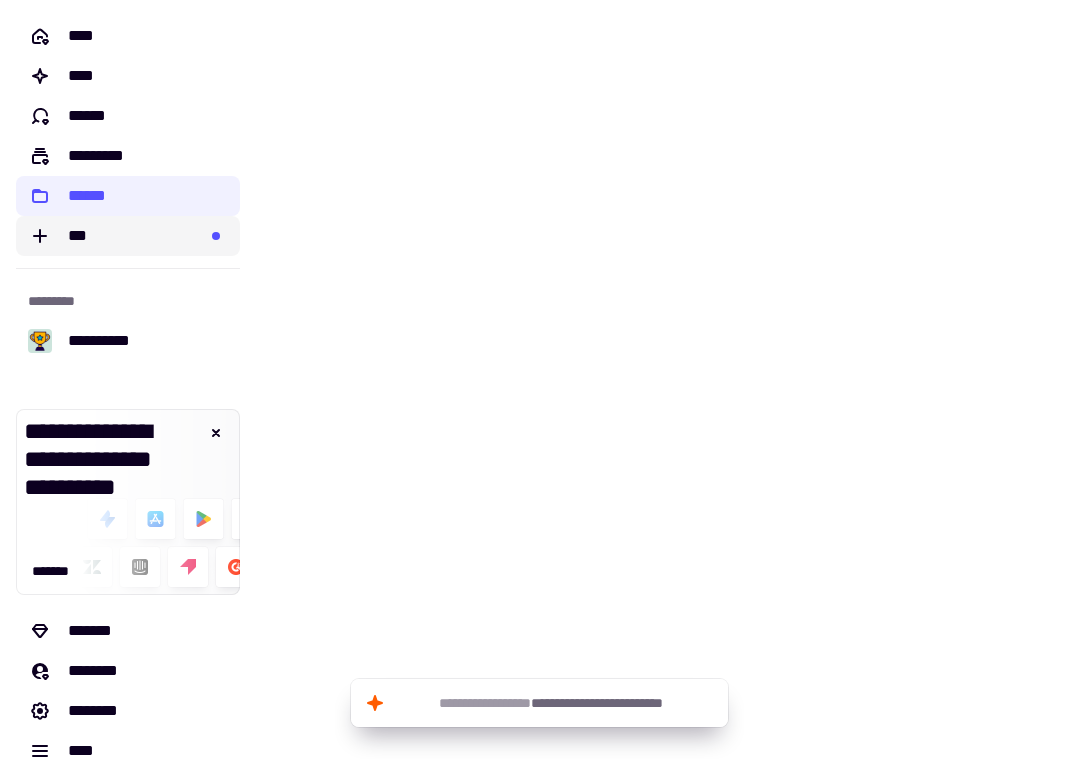 click on "***" 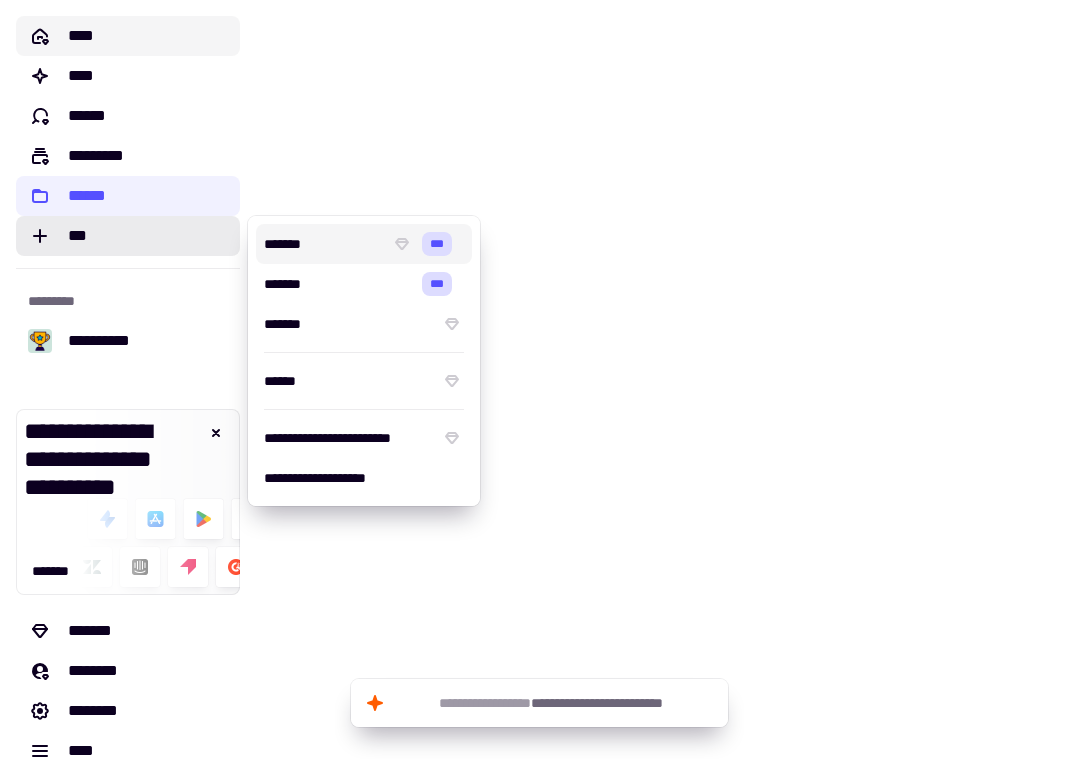click on "****" 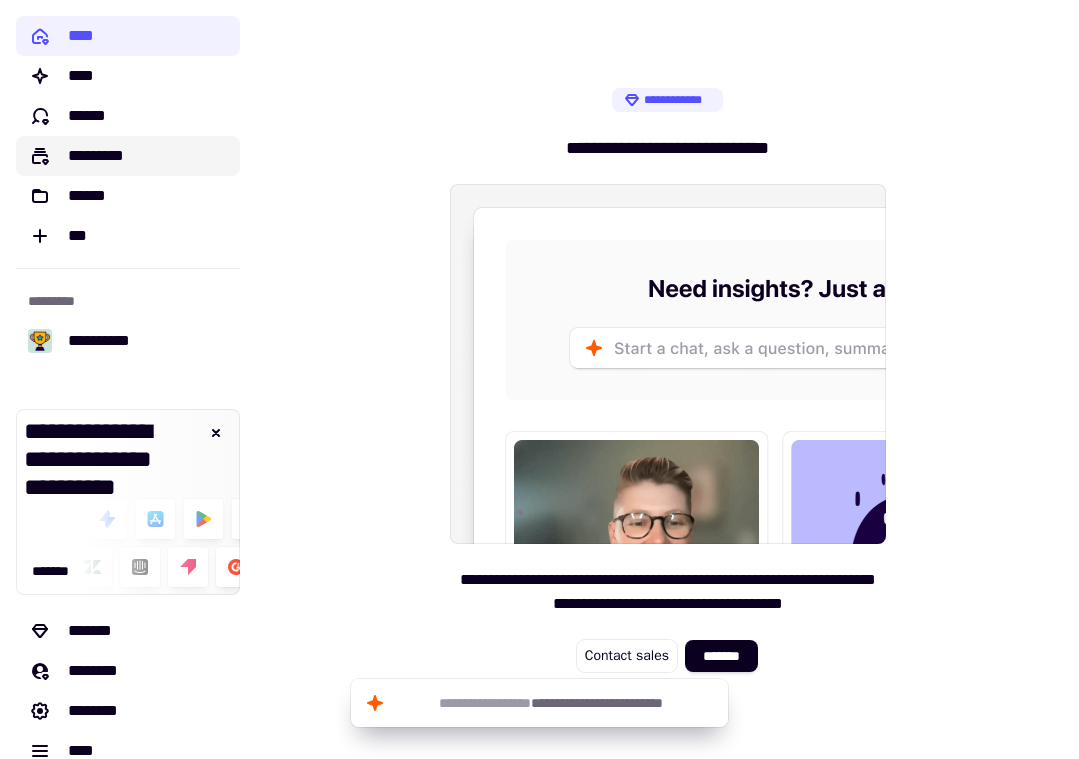 click on "*********" 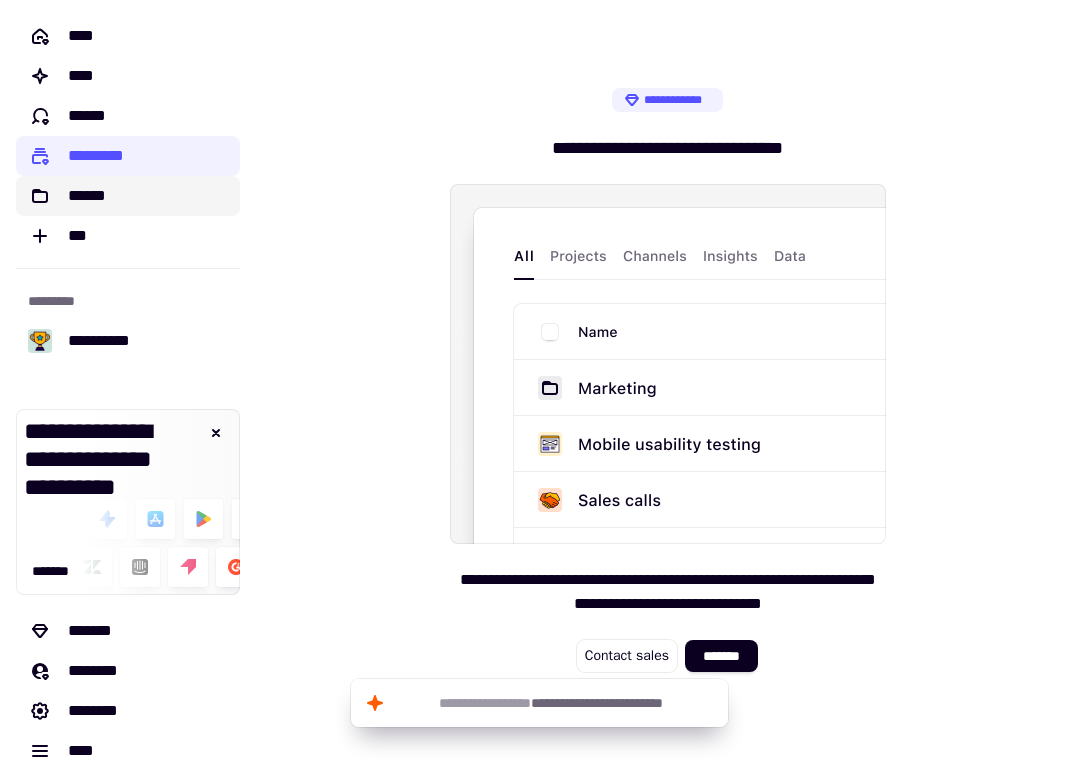 click on "******" 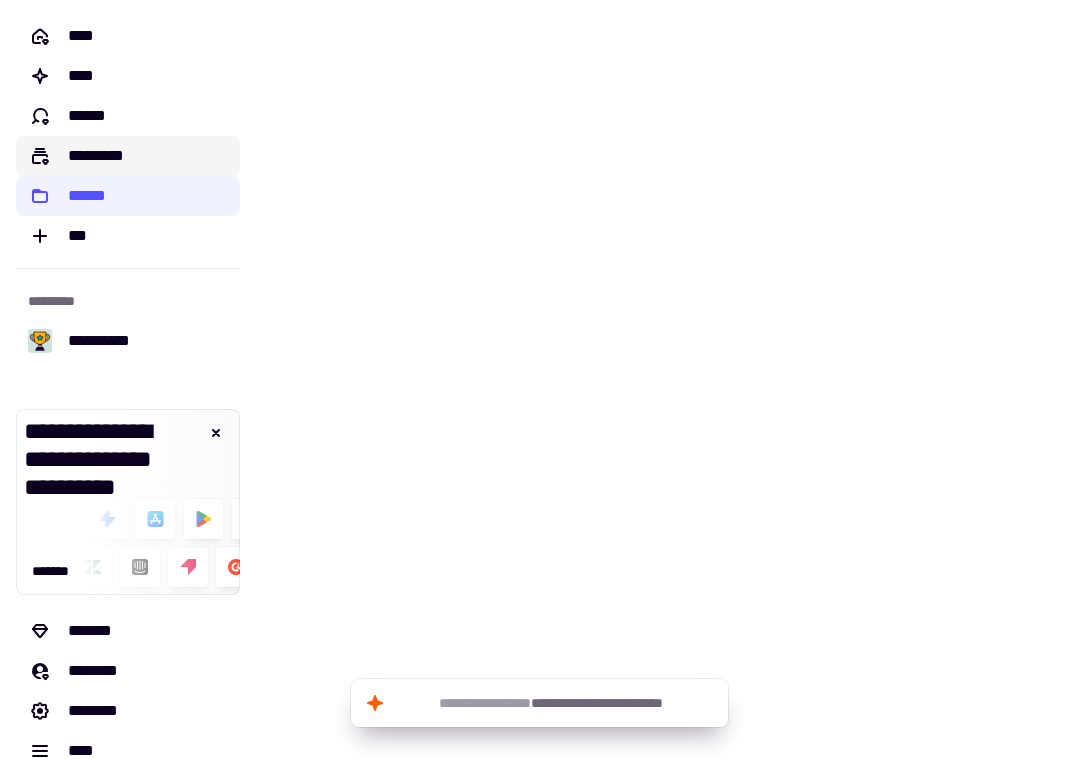 click on "*********" 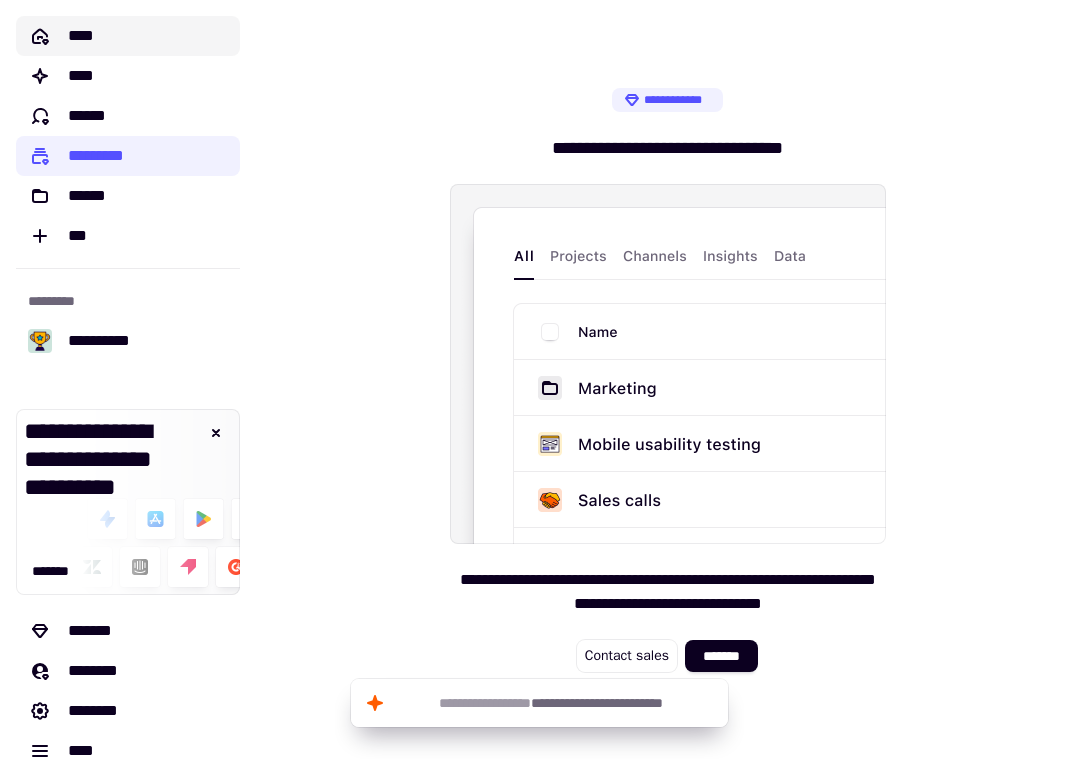 click on "****" 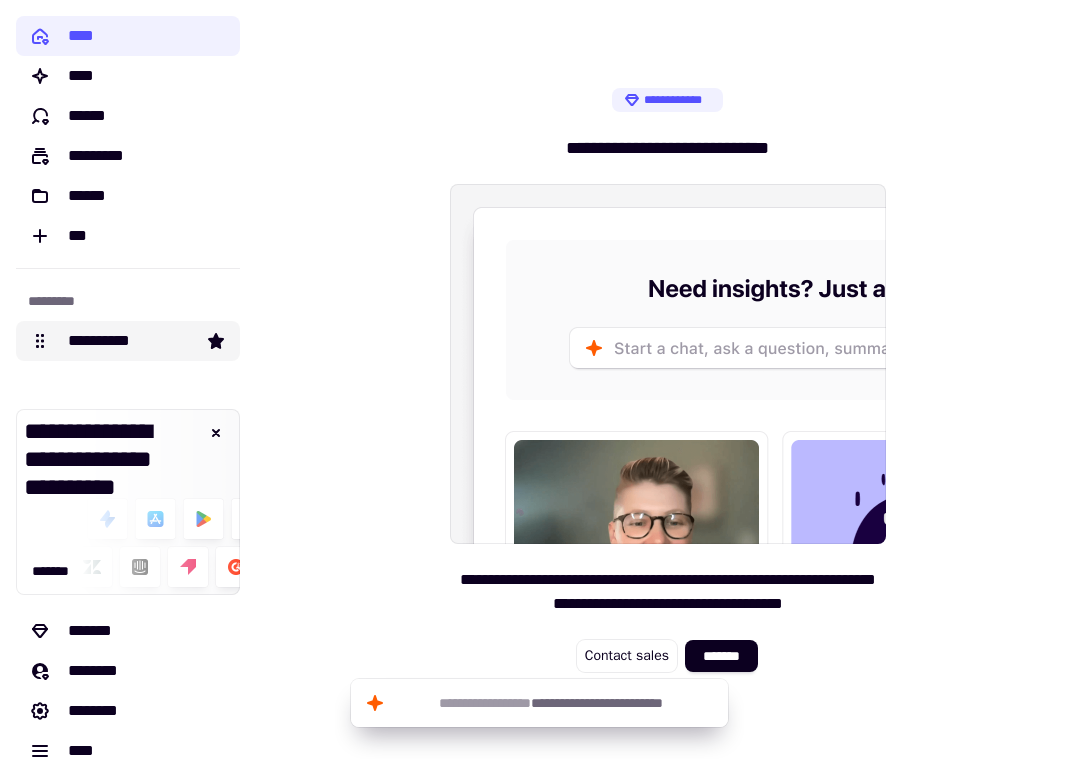 click on "**********" 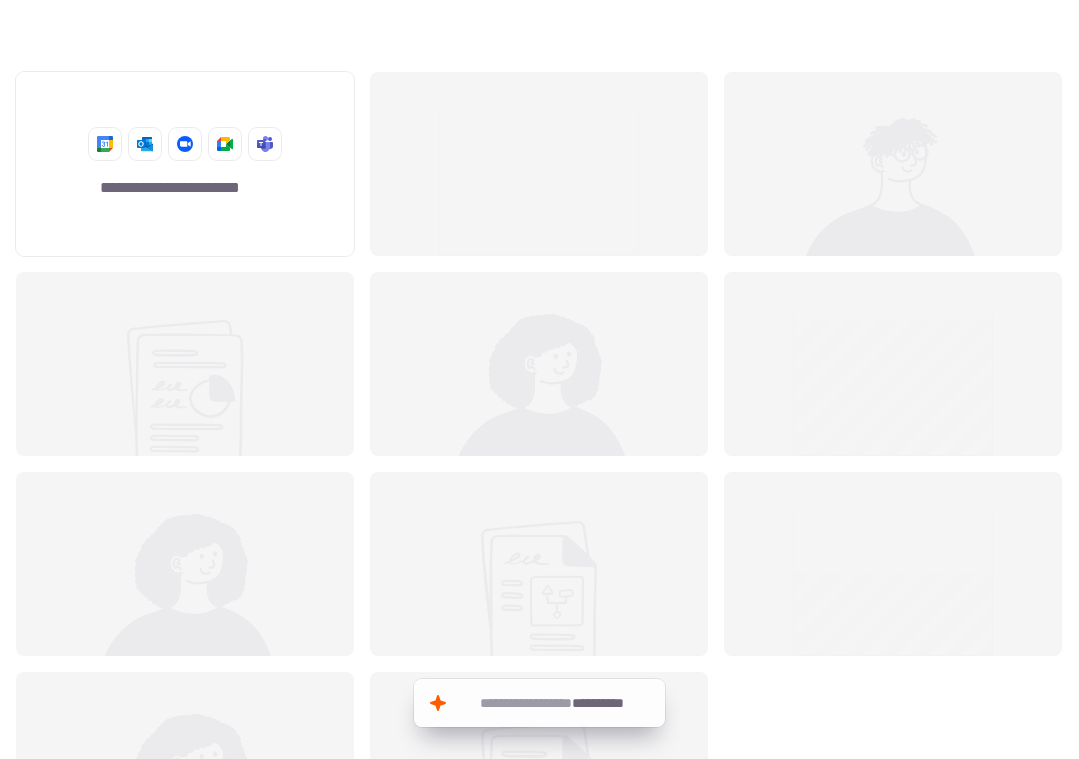 scroll, scrollTop: 1, scrollLeft: 1, axis: both 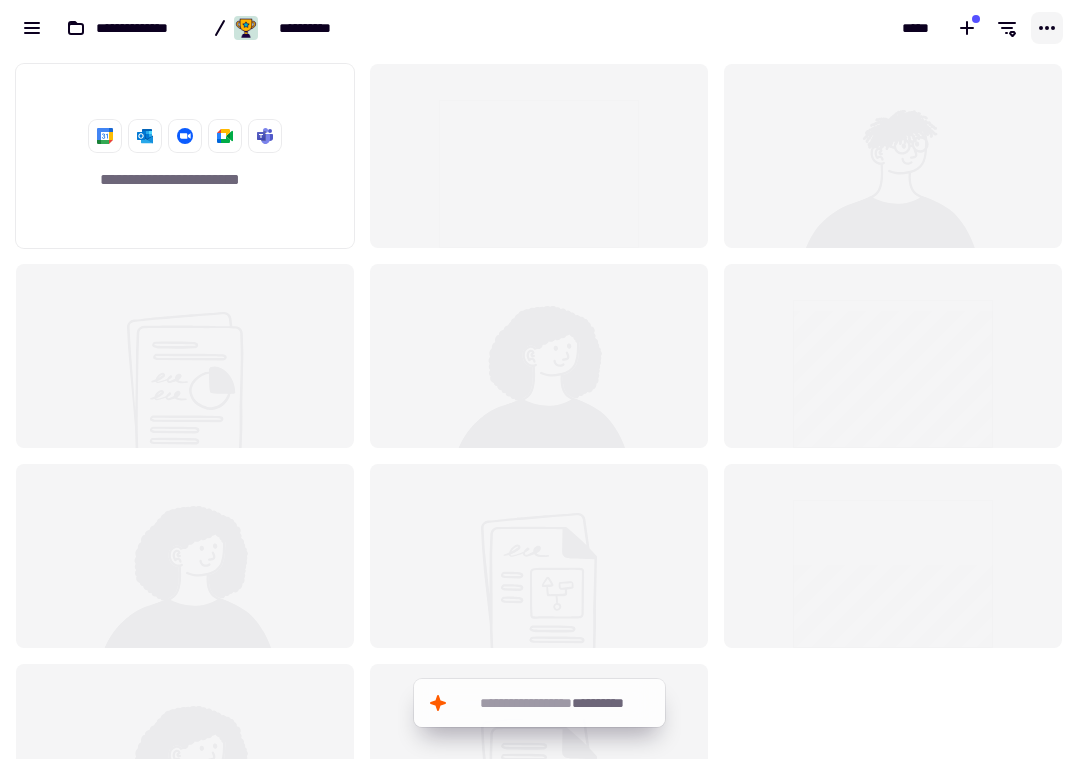 click 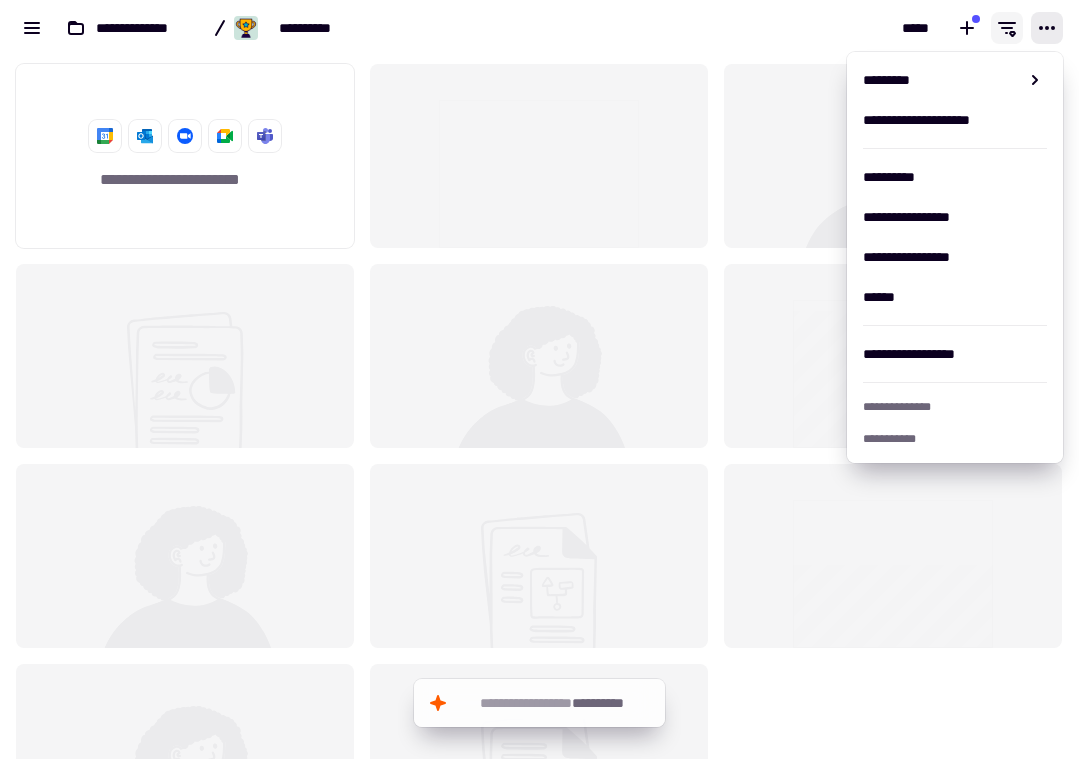 click 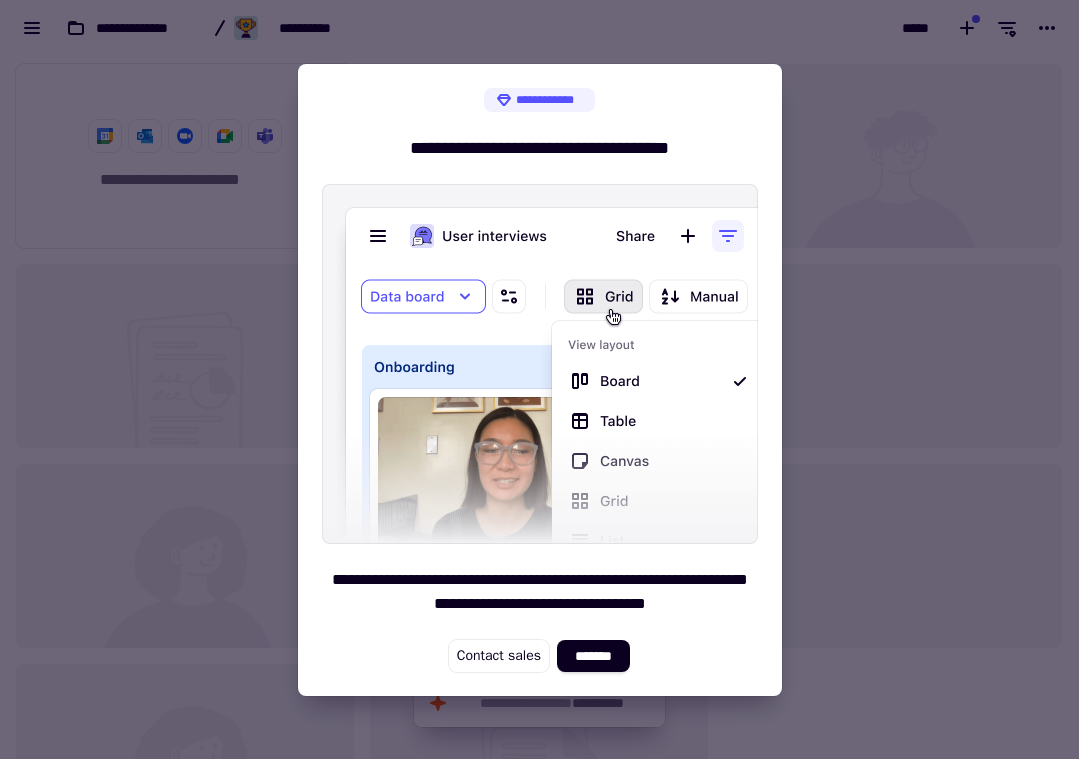 click at bounding box center [539, 379] 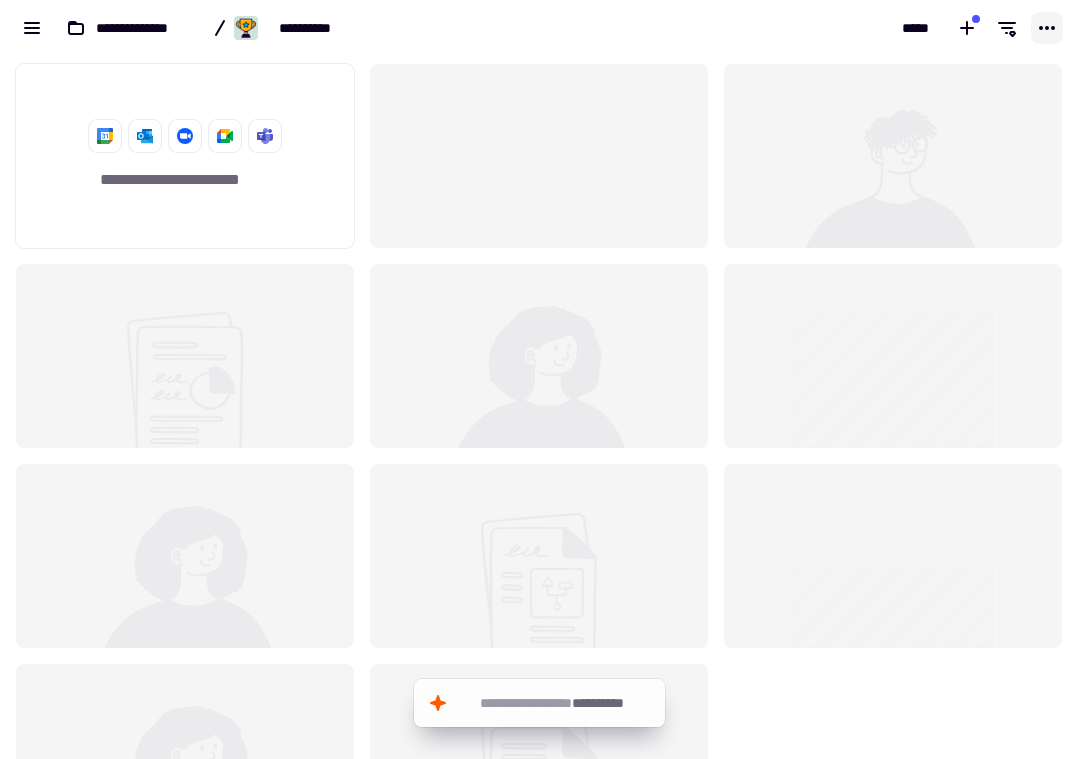 click 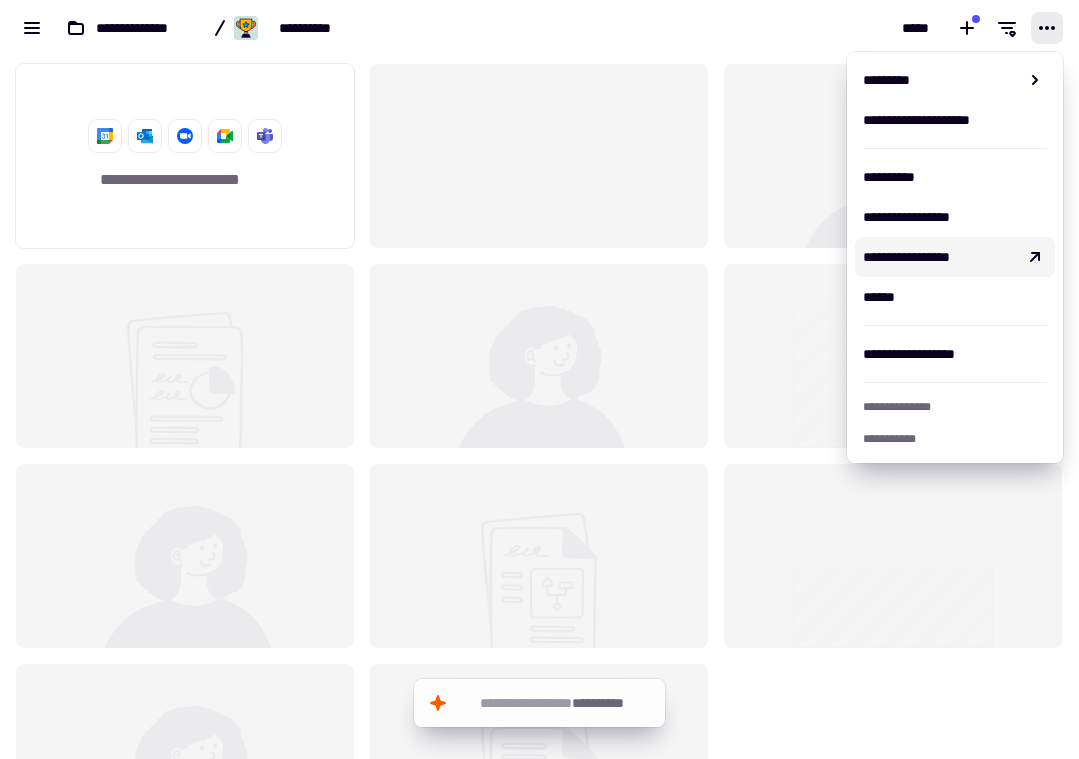 click on "*****" at bounding box center [810, 28] 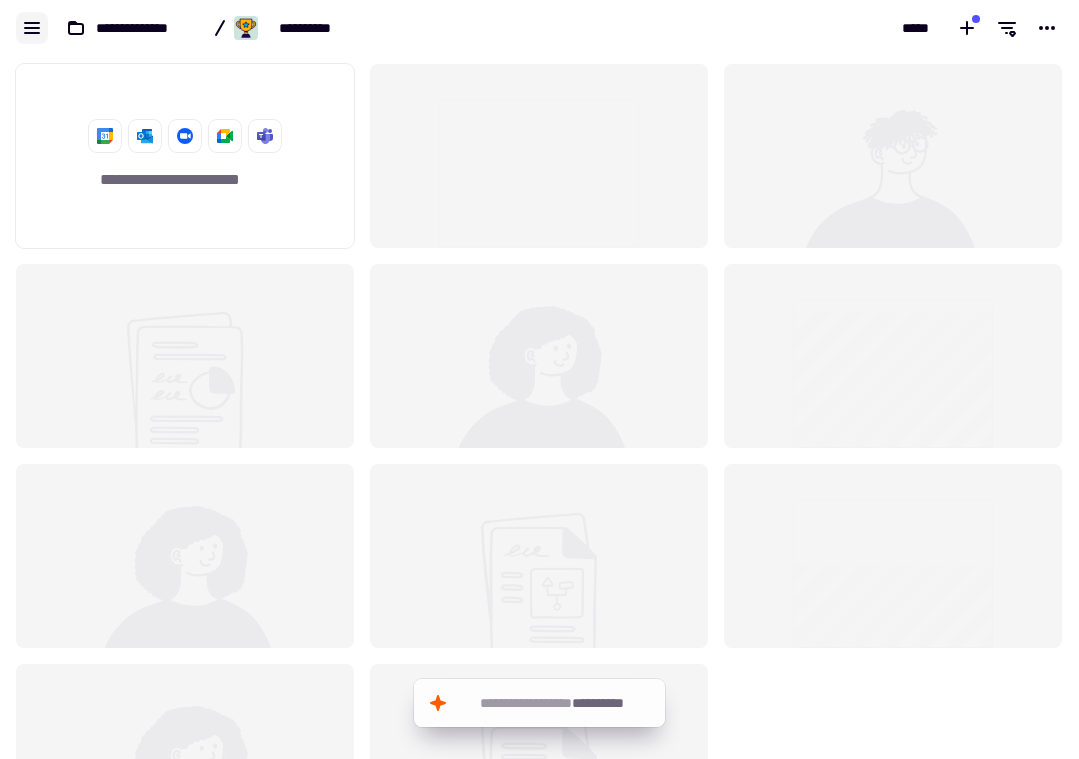 click 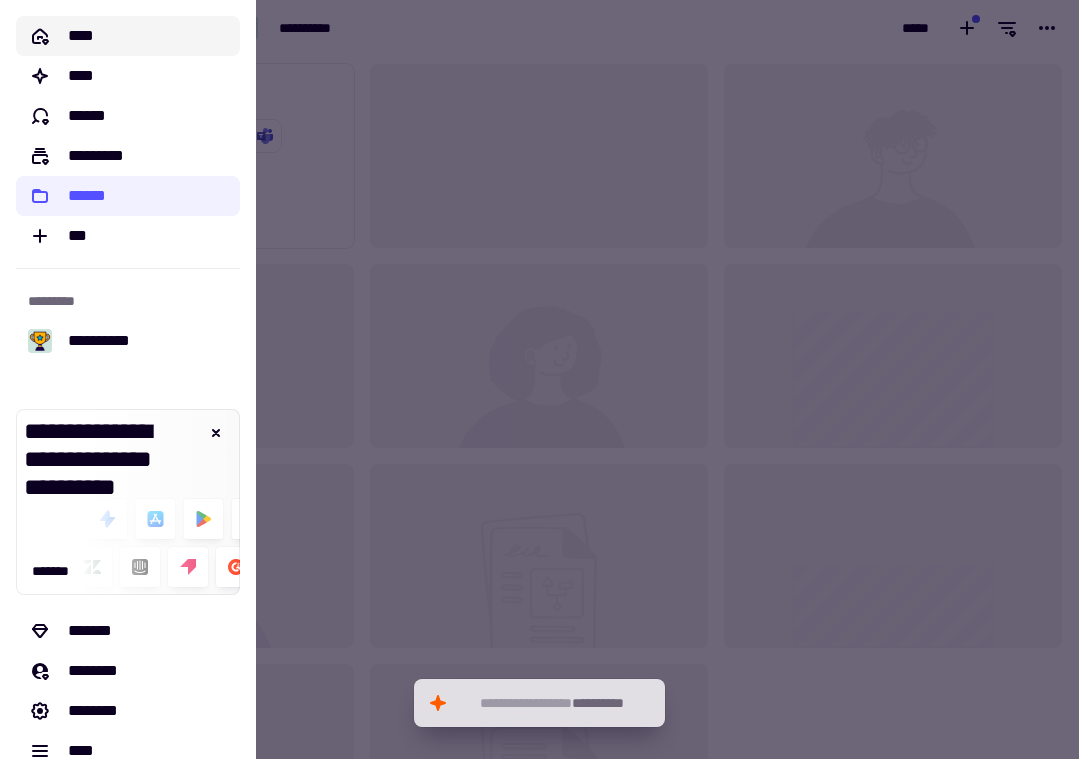 click on "****" 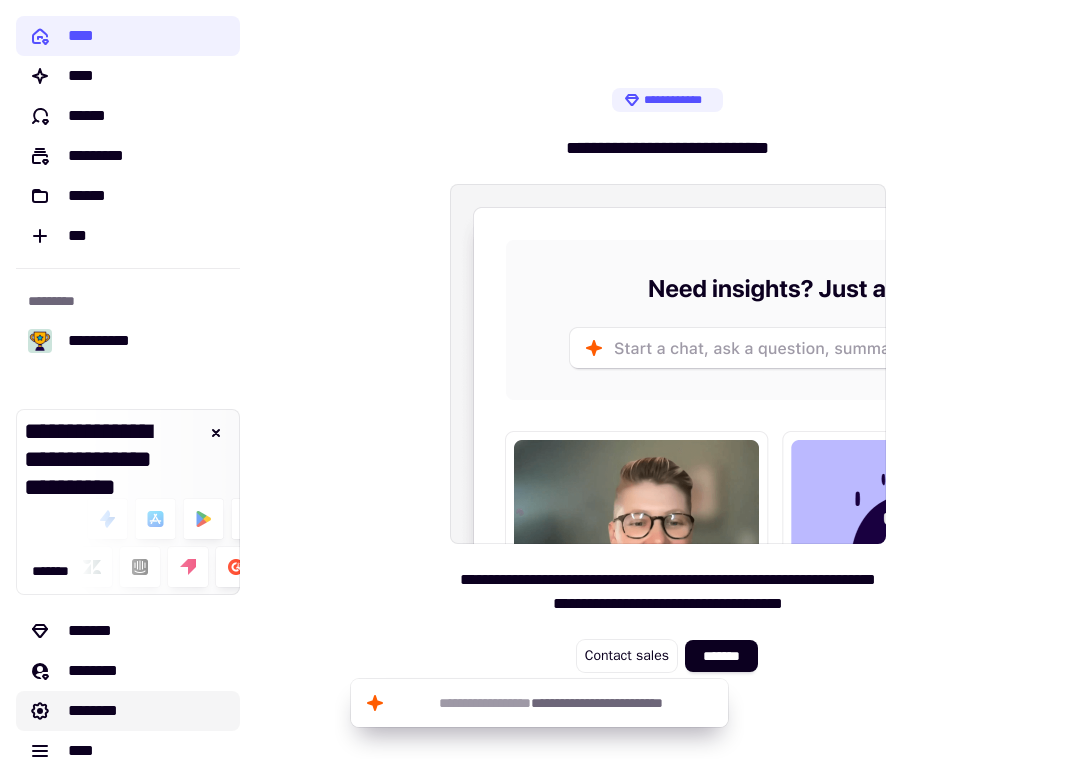 click on "********" 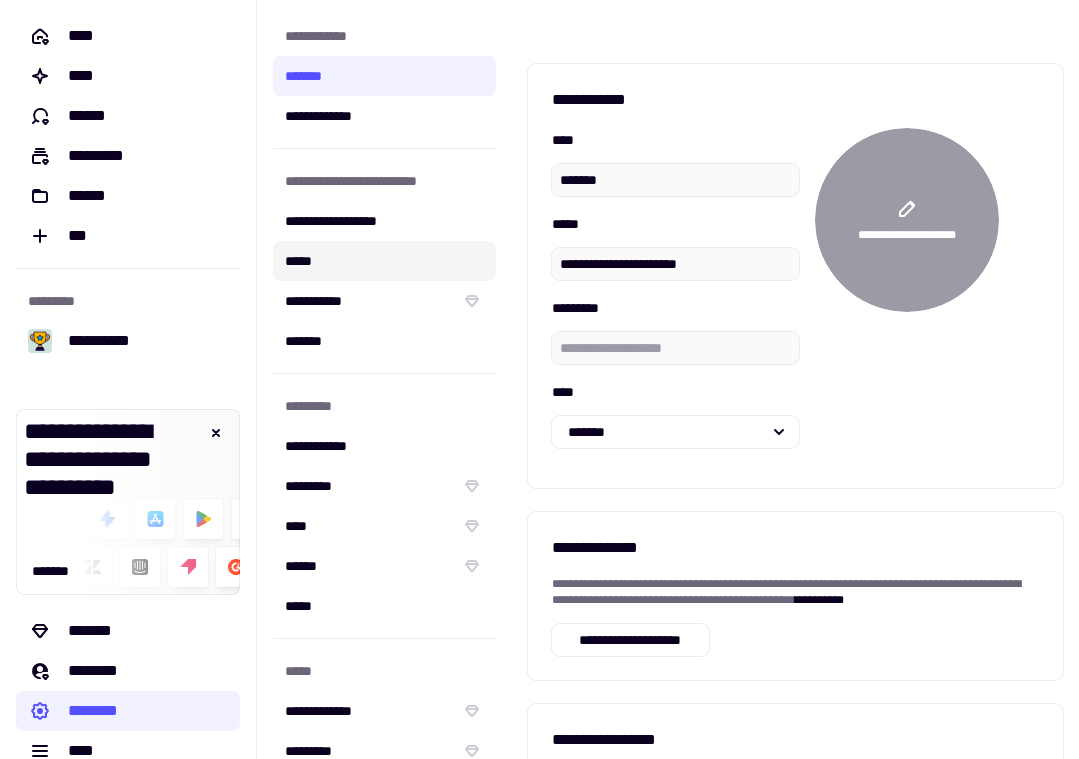 click on "*****" 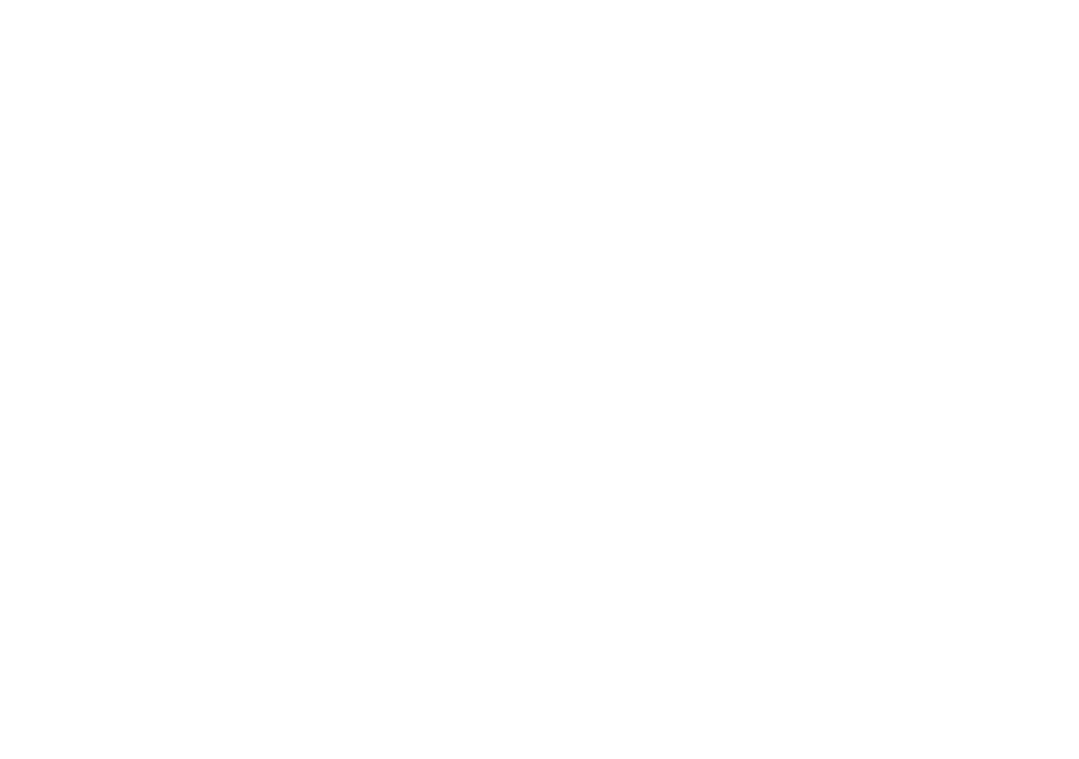 scroll, scrollTop: 0, scrollLeft: 0, axis: both 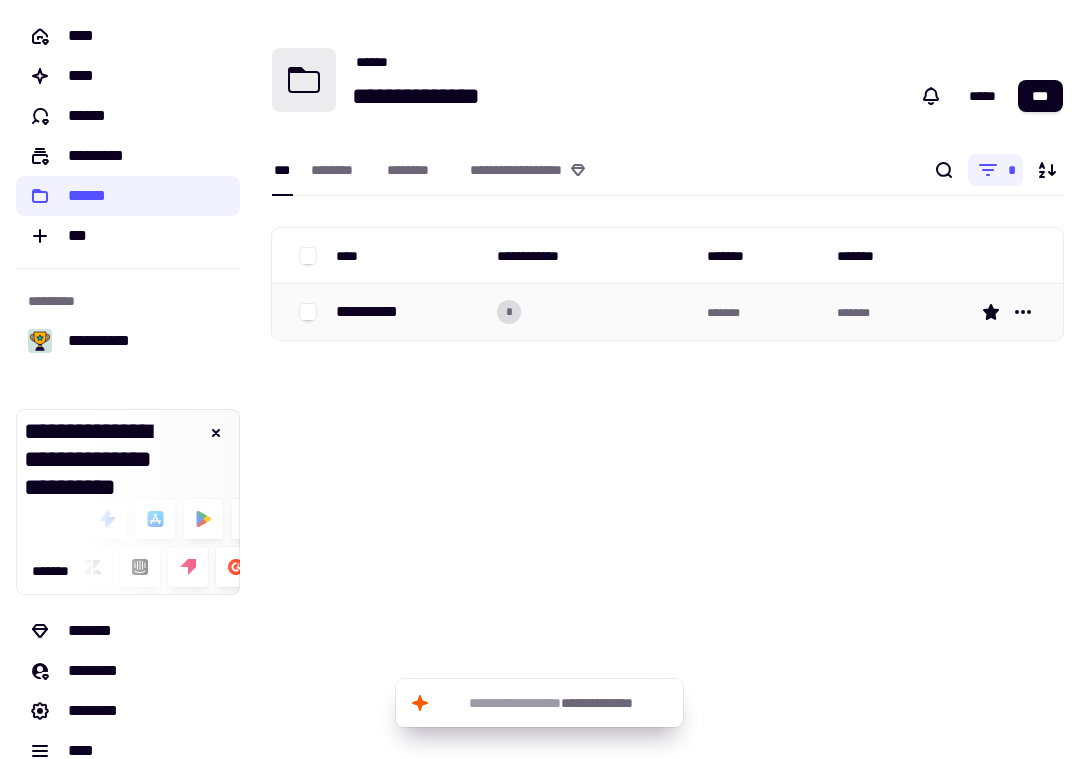 click on "**********" at bounding box center [375, 312] 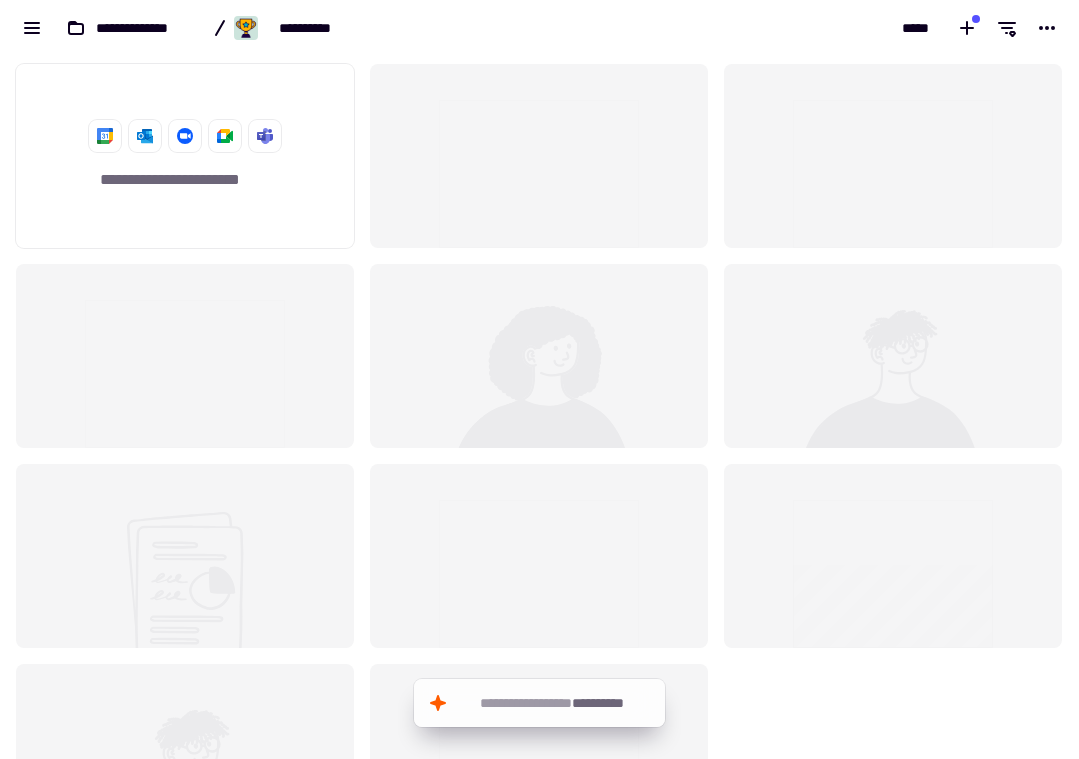scroll, scrollTop: 1, scrollLeft: 1, axis: both 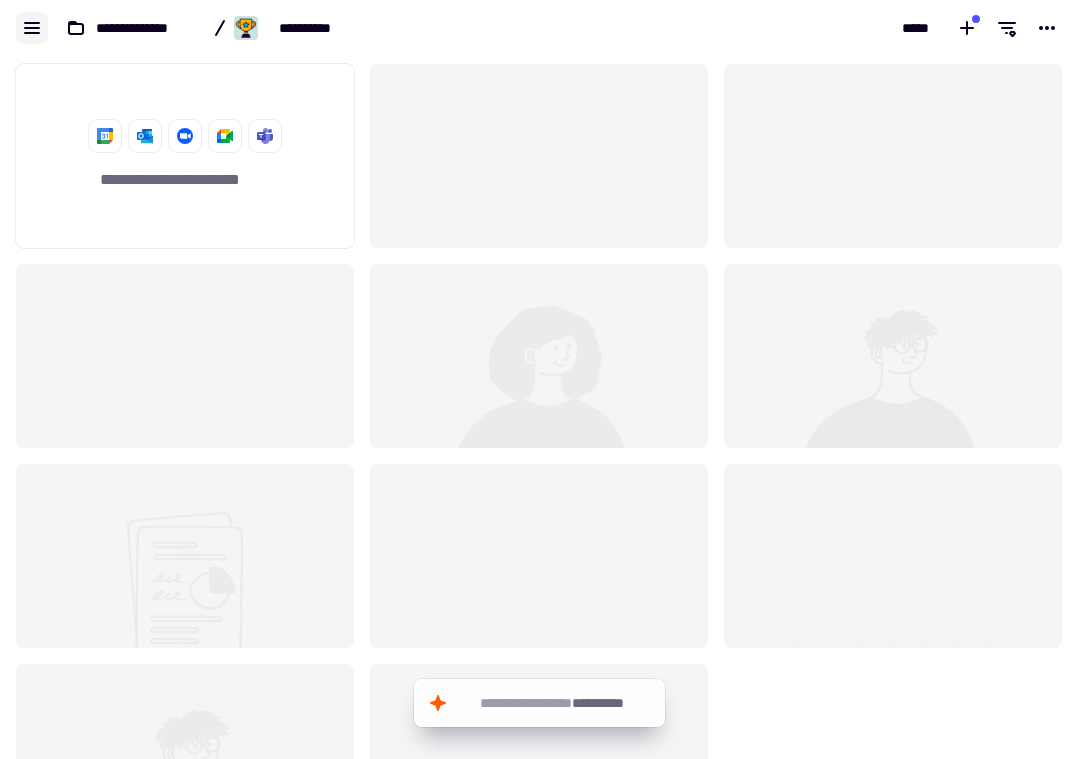 click 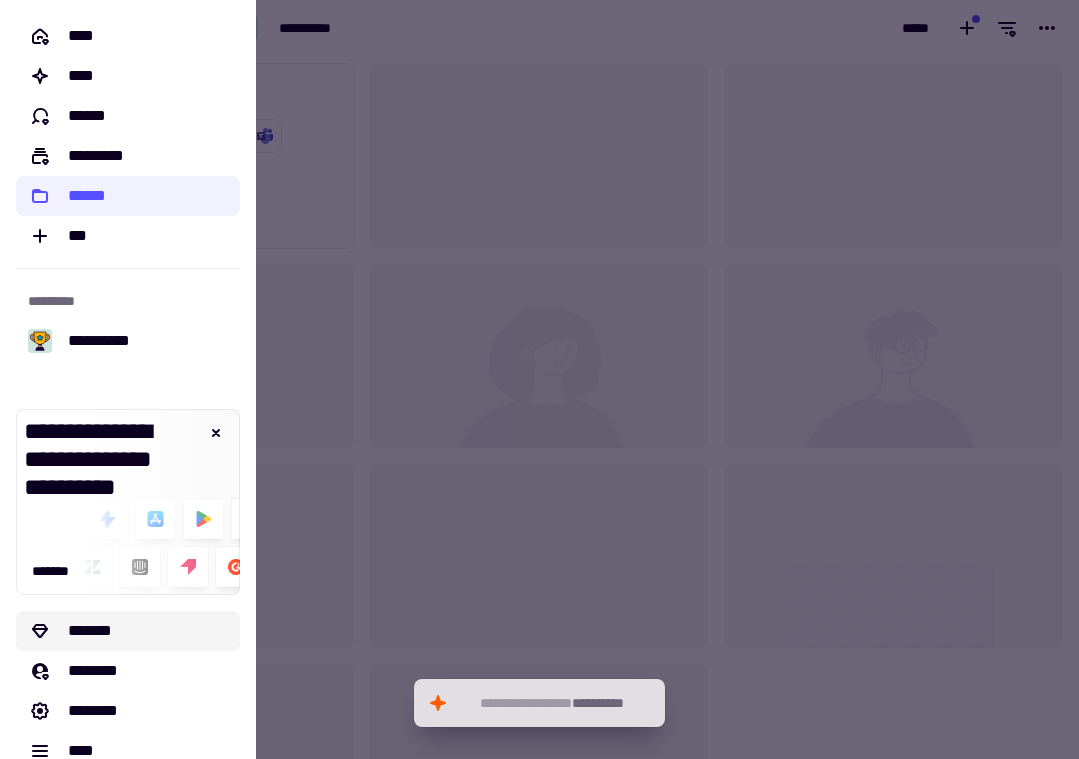 scroll, scrollTop: 28, scrollLeft: 0, axis: vertical 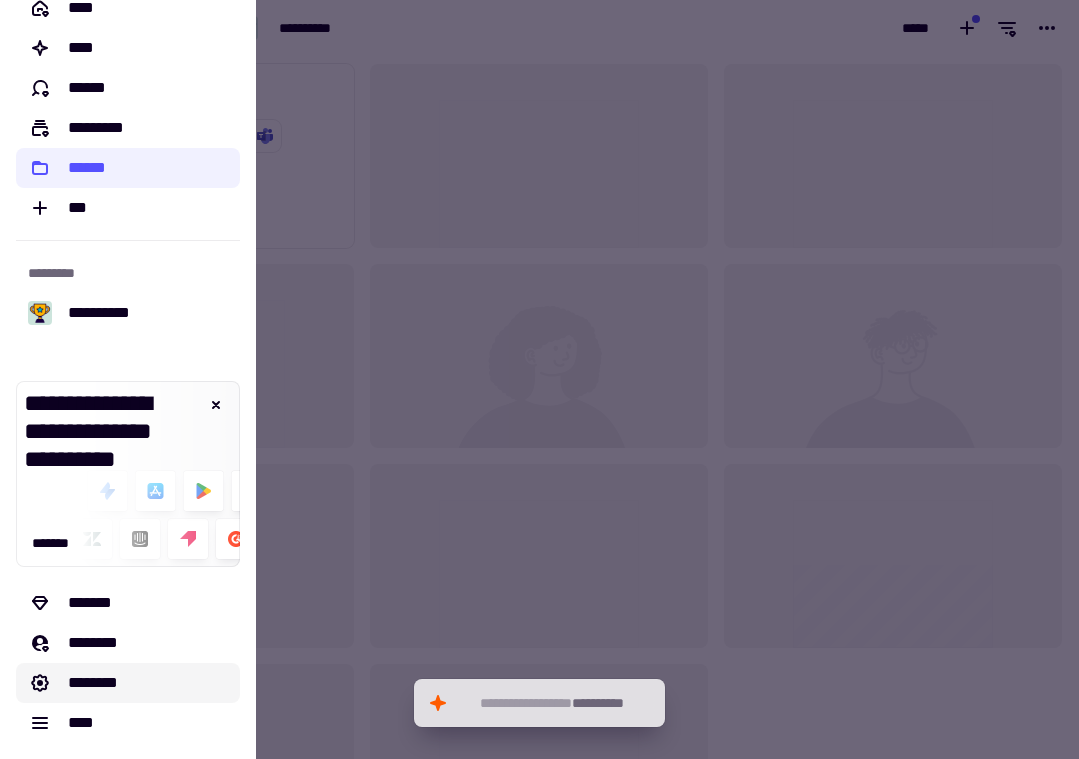 click on "********" 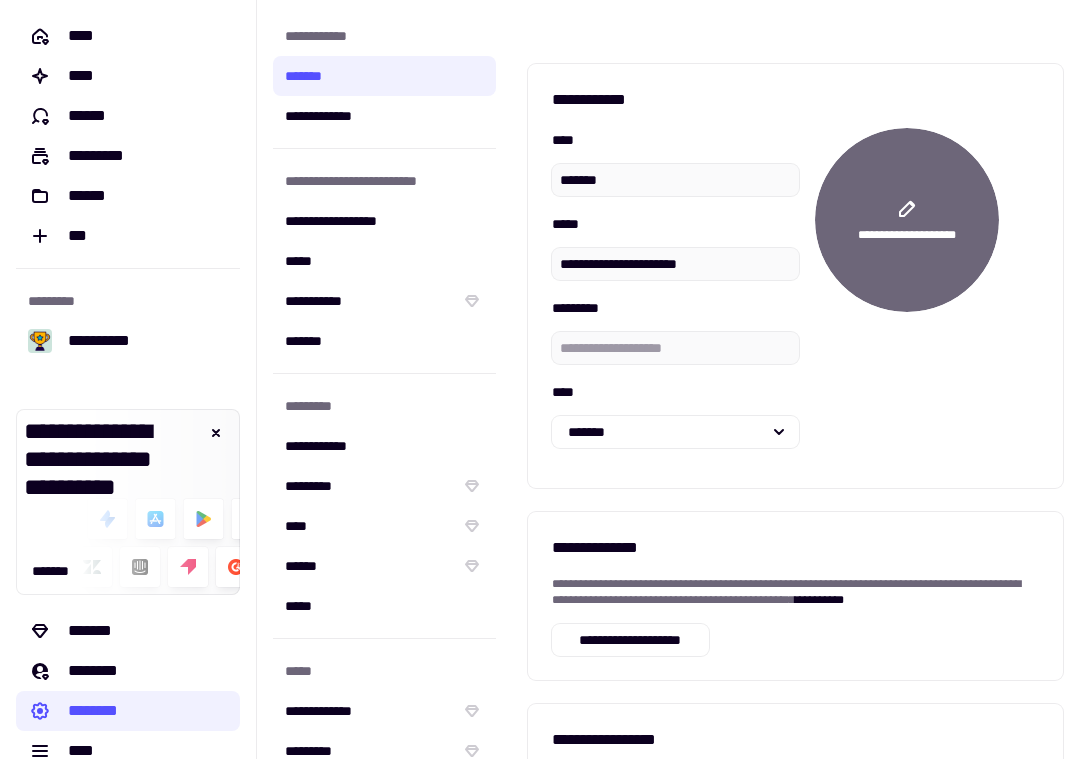 click on "**********" at bounding box center [907, 220] 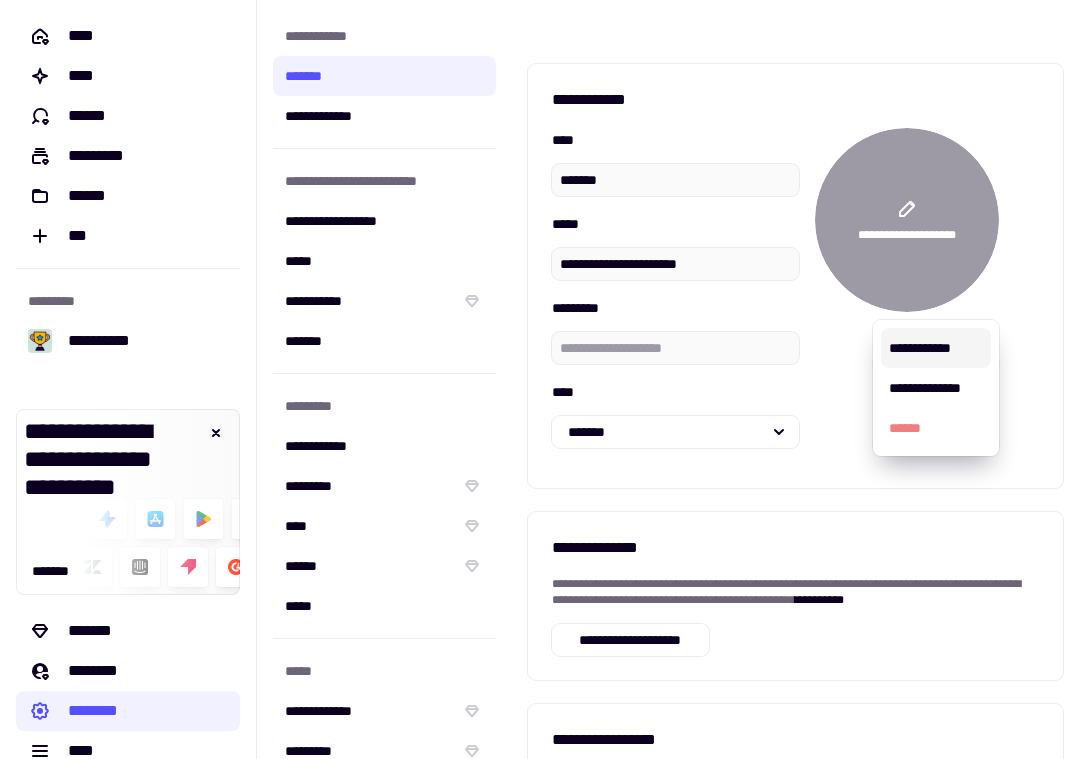 click on "**********" at bounding box center [936, 348] 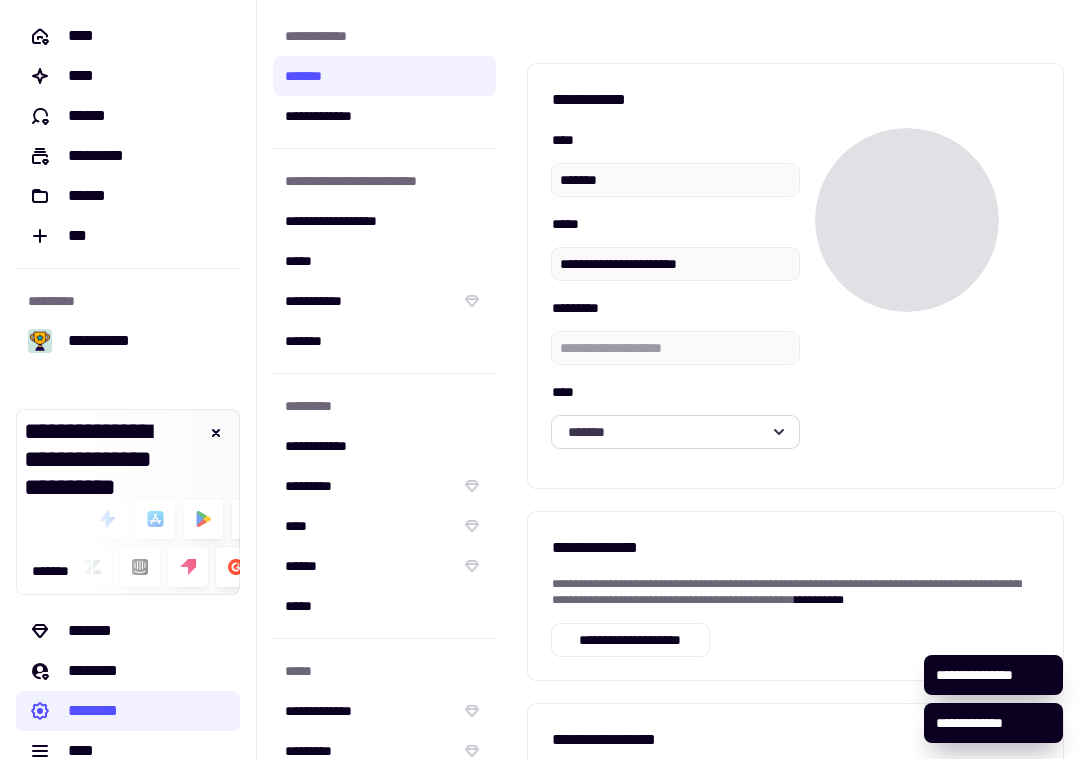 click on "*******" 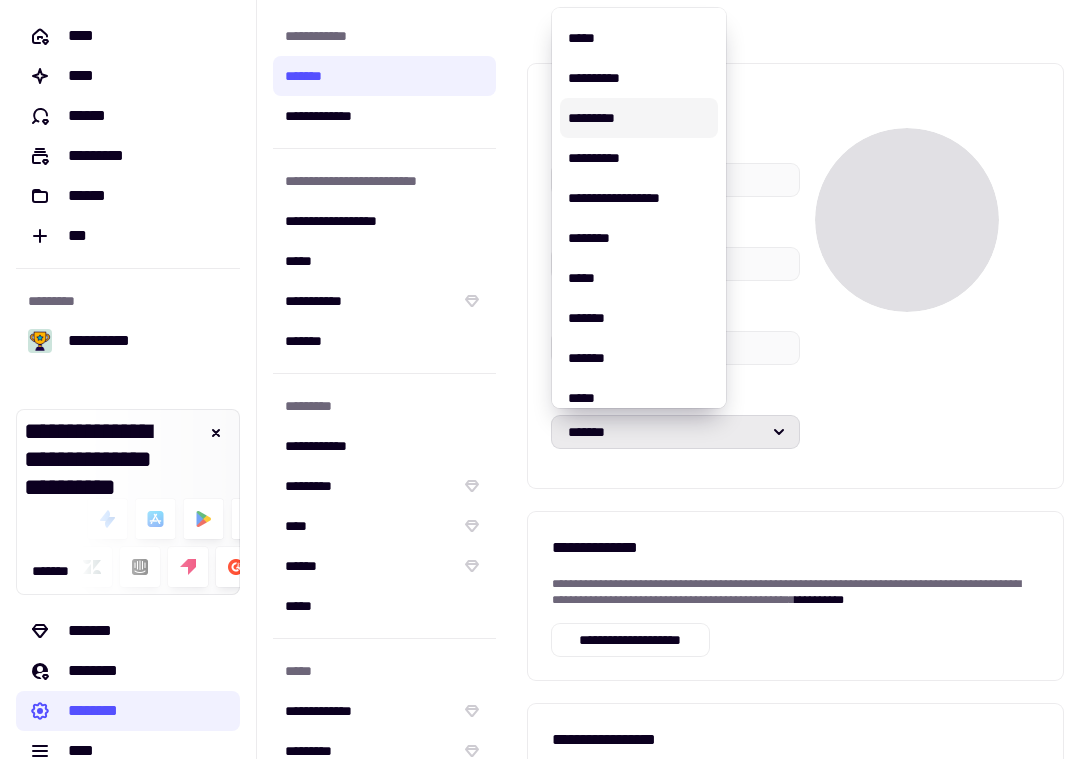 scroll, scrollTop: 216, scrollLeft: 0, axis: vertical 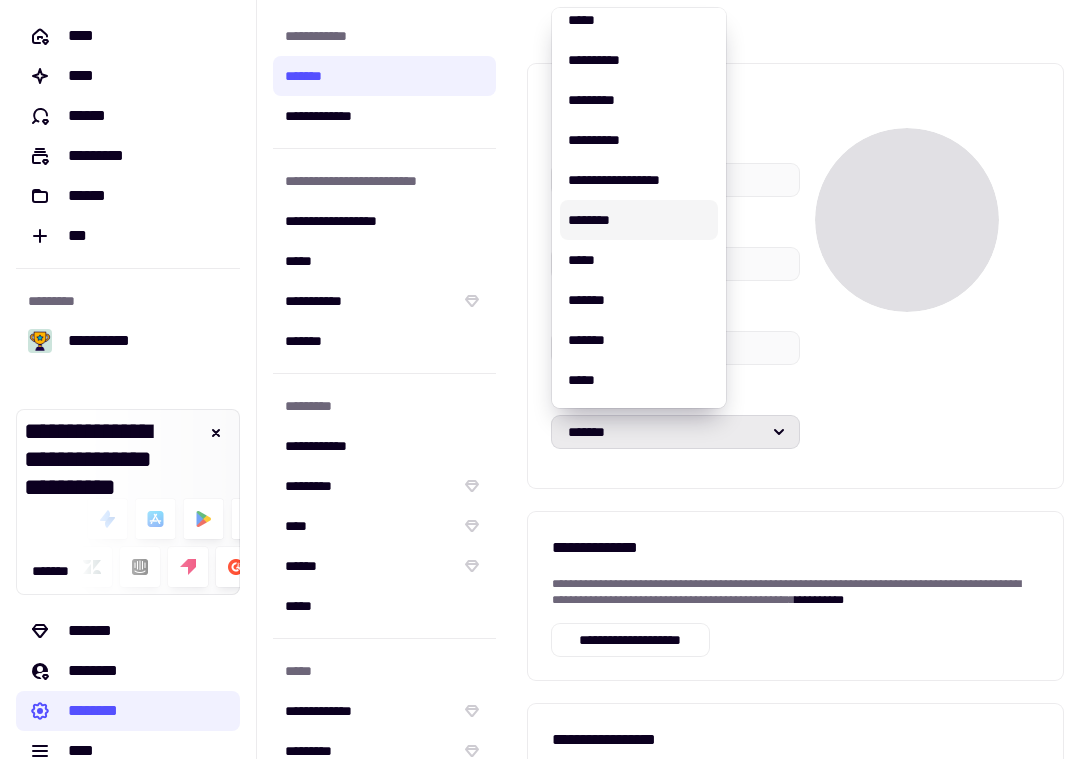 click on "********" at bounding box center [639, 220] 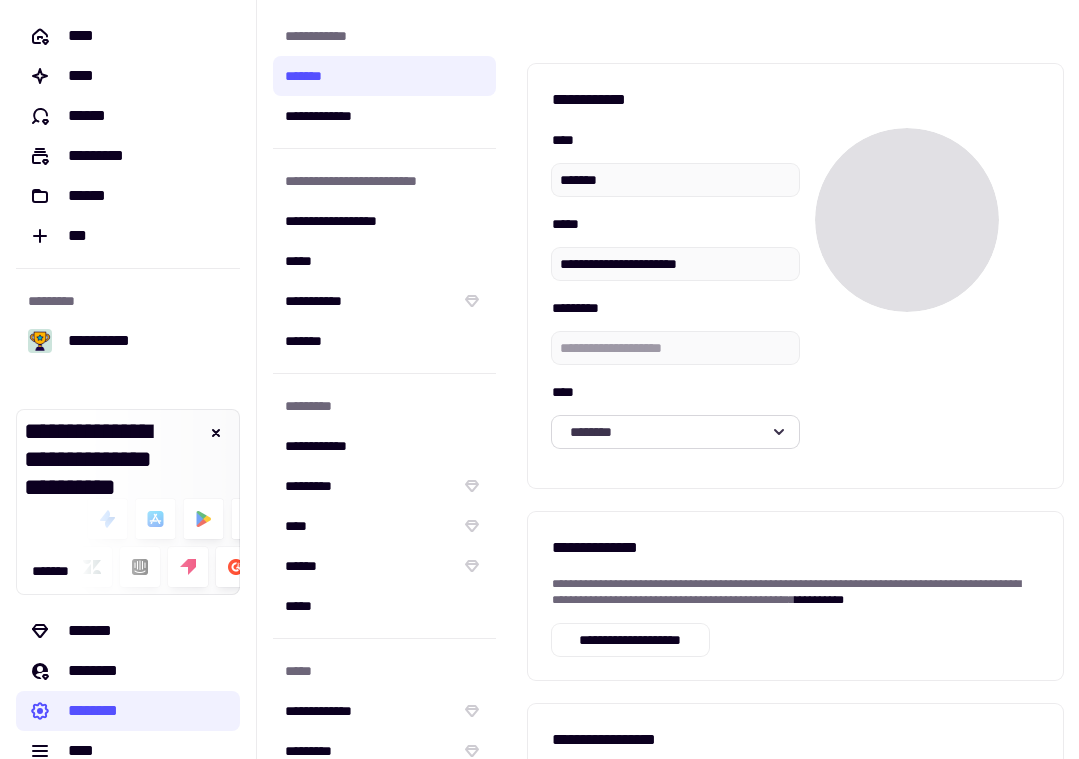 click 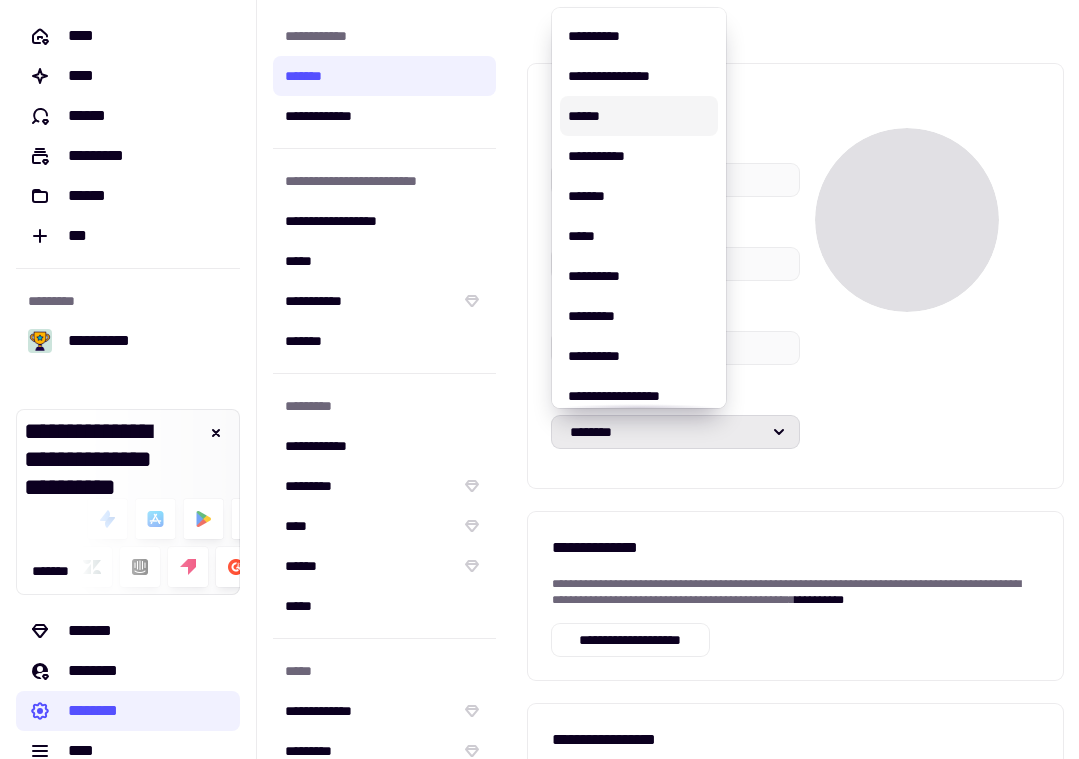 click on "******" at bounding box center (639, 116) 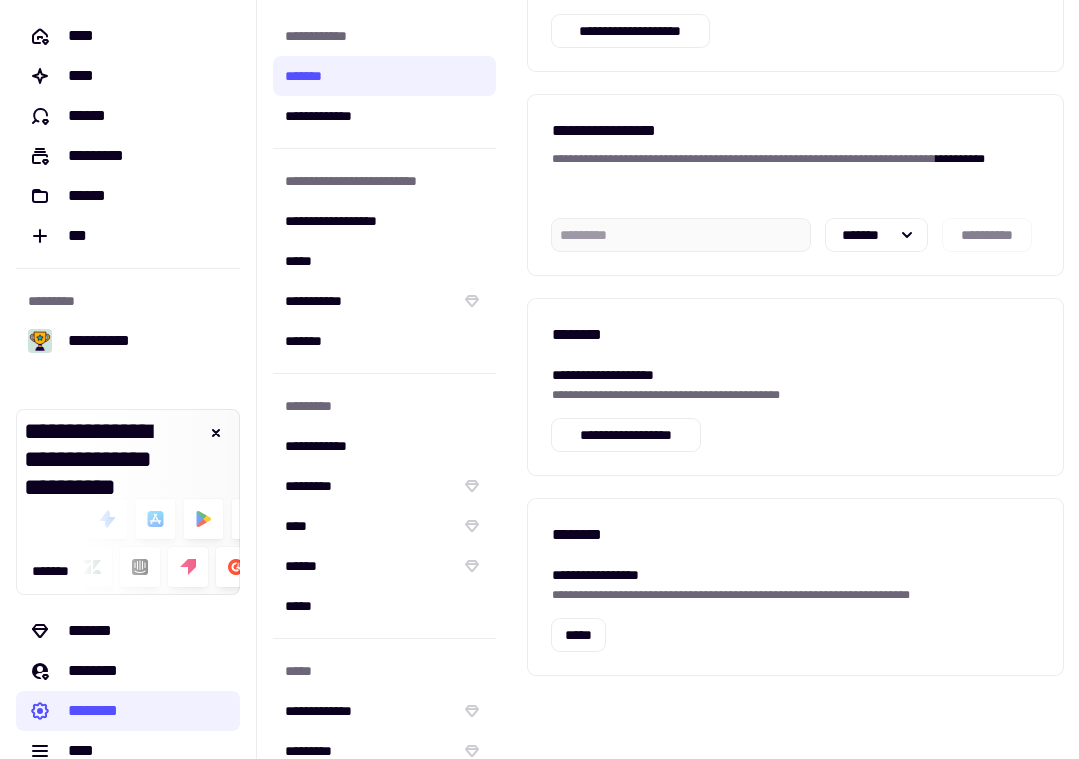 scroll, scrollTop: 613, scrollLeft: 0, axis: vertical 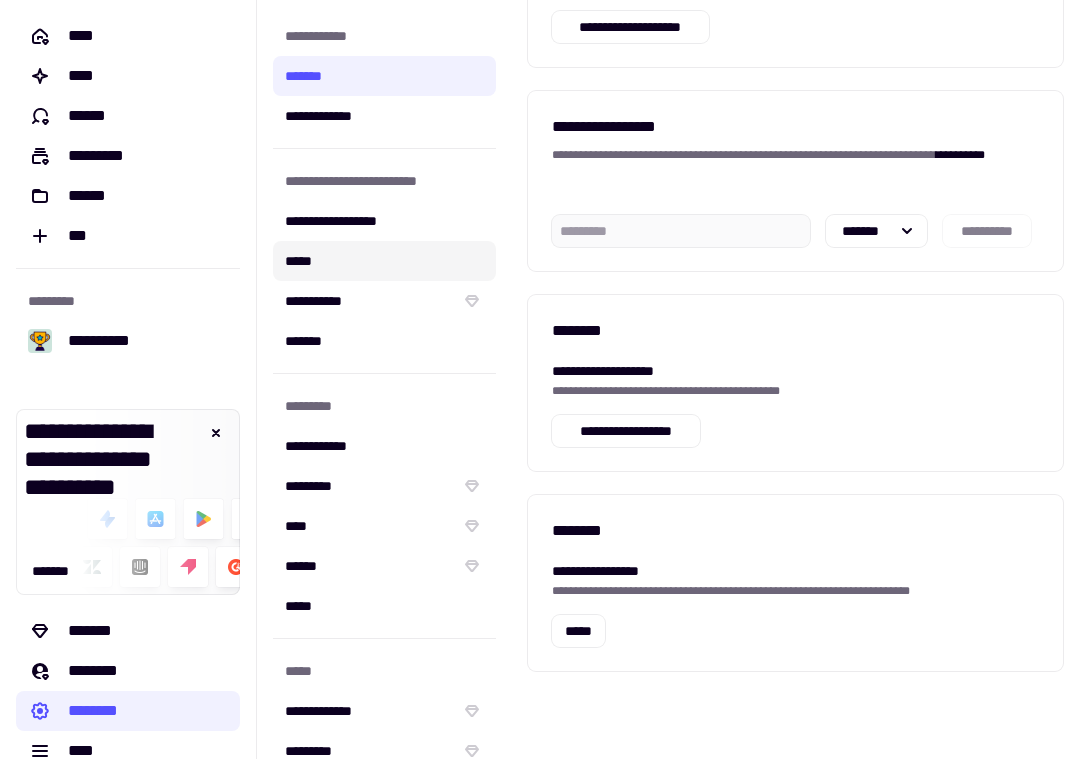 click on "*****" 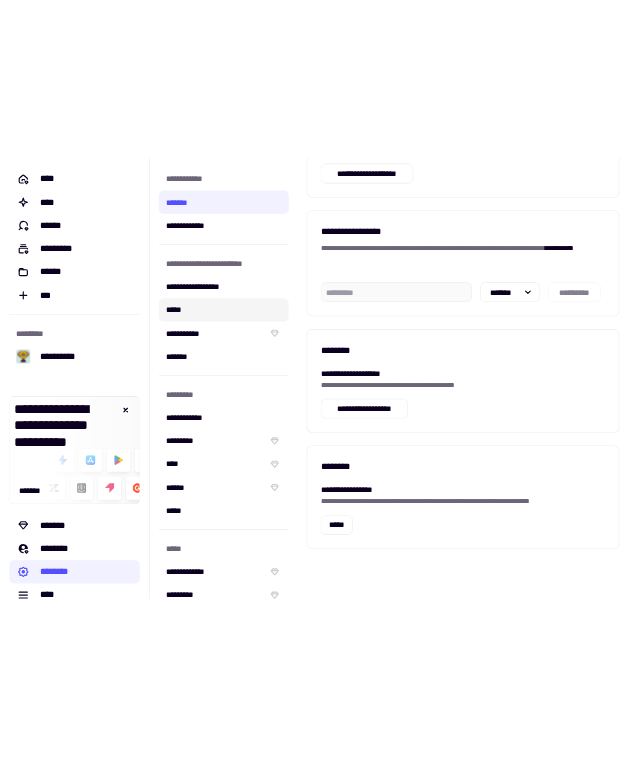 scroll, scrollTop: 0, scrollLeft: 0, axis: both 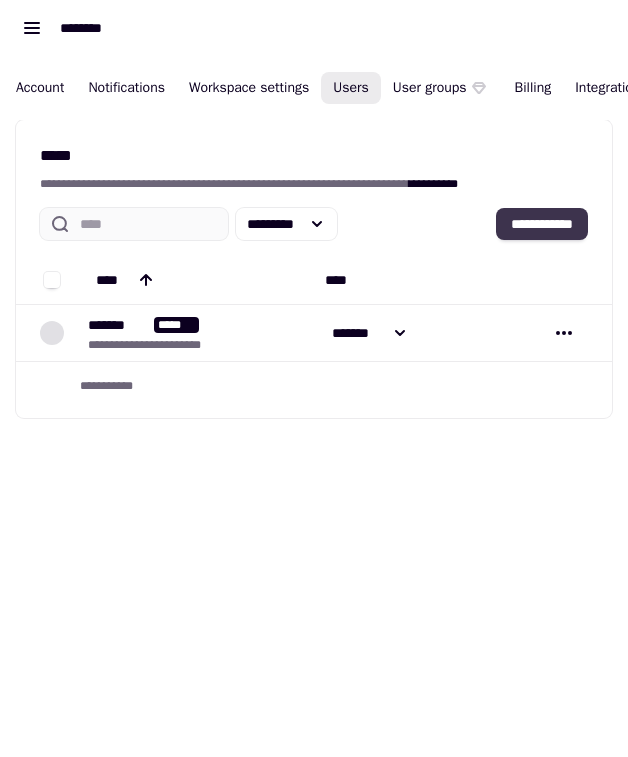 click on "**********" 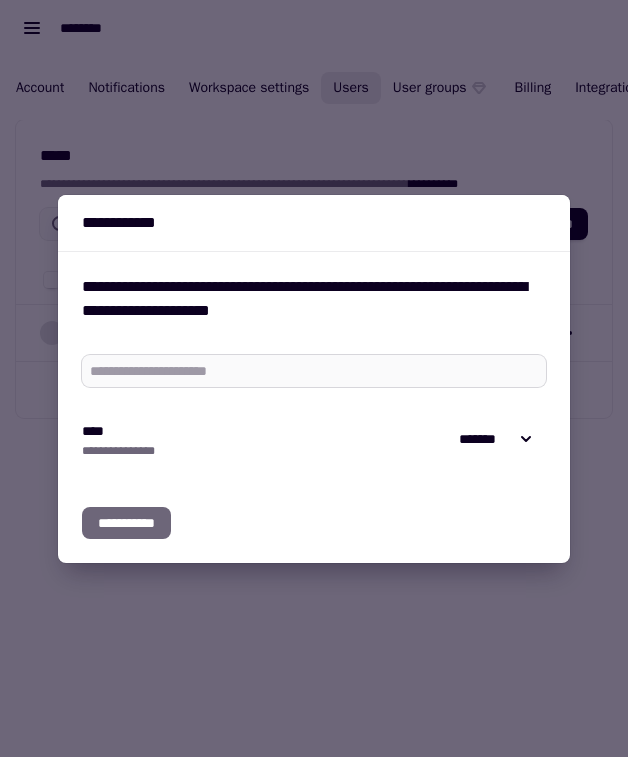 click at bounding box center [314, 371] 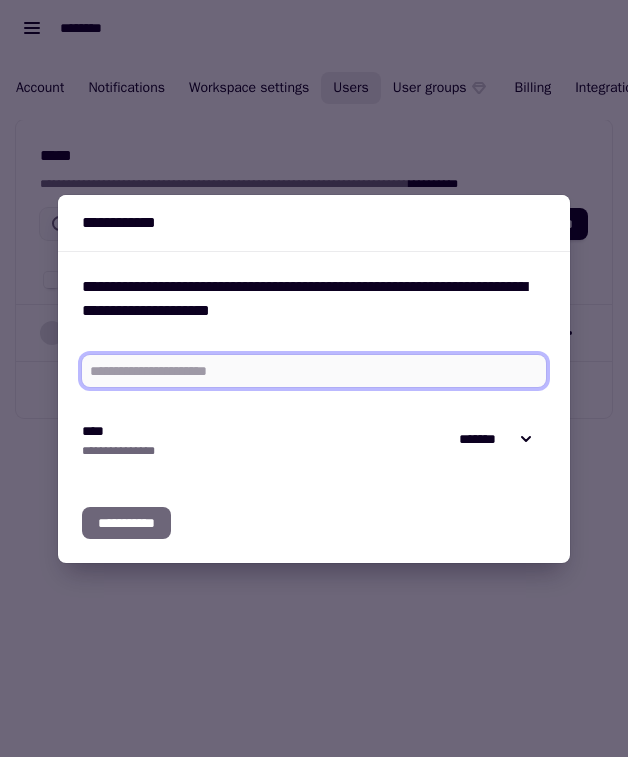 paste on "**********" 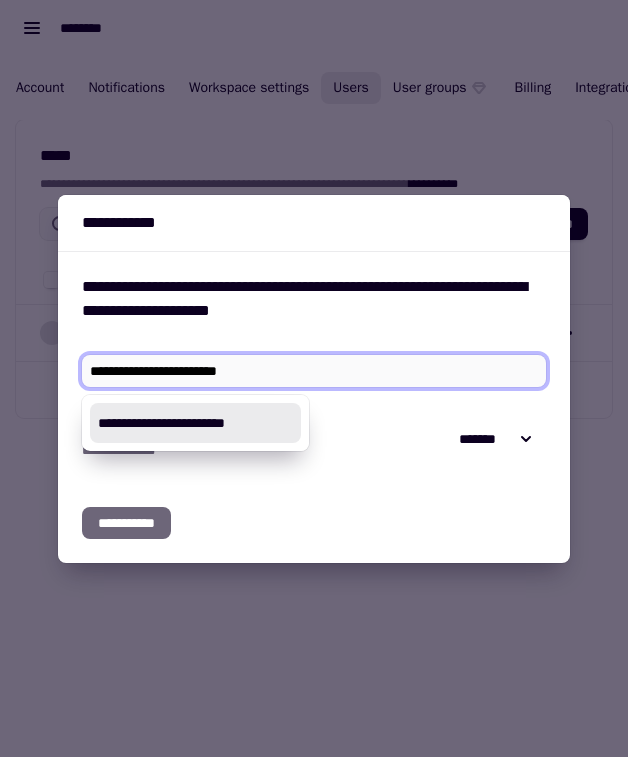 click on "**********" at bounding box center [195, 423] 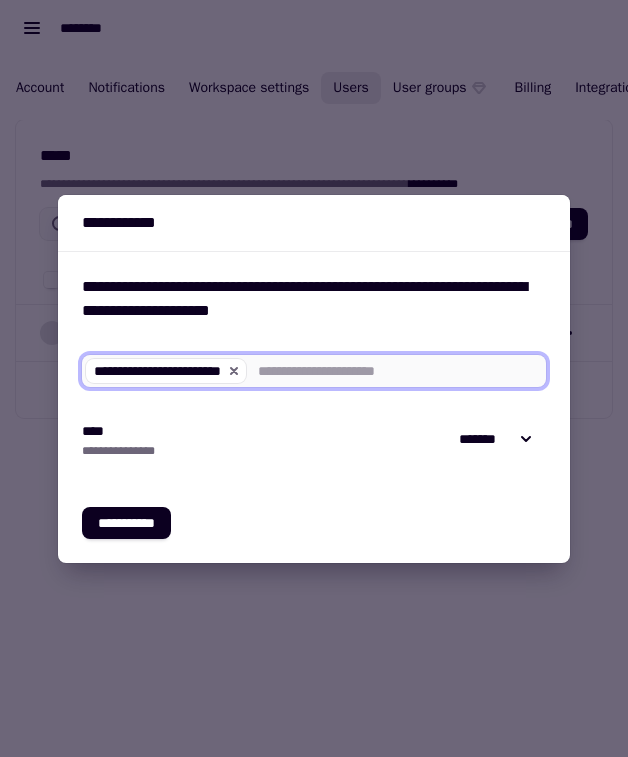 paste on "**********" 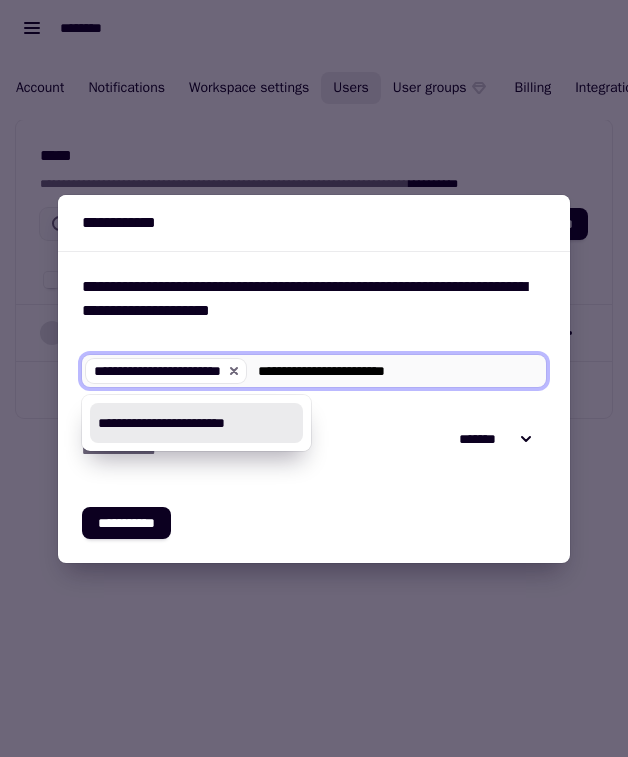 click on "**********" at bounding box center [196, 423] 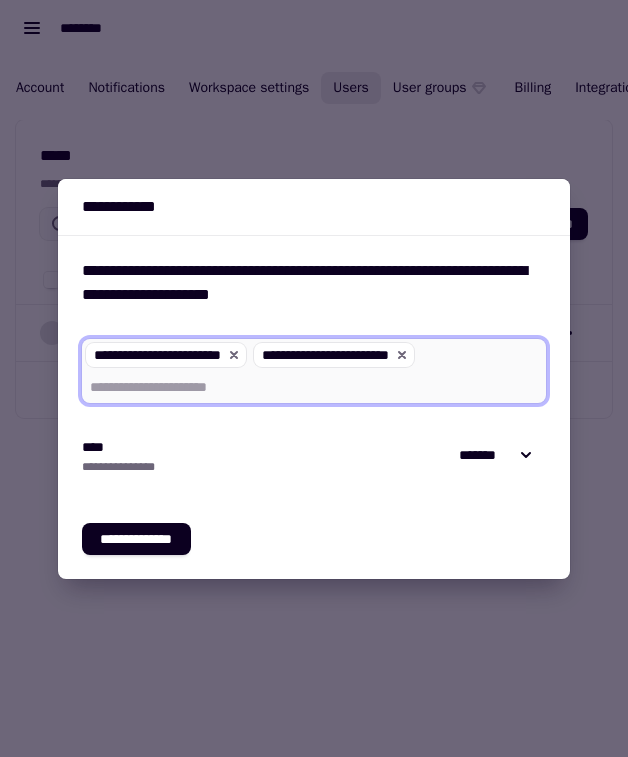 paste on "**********" 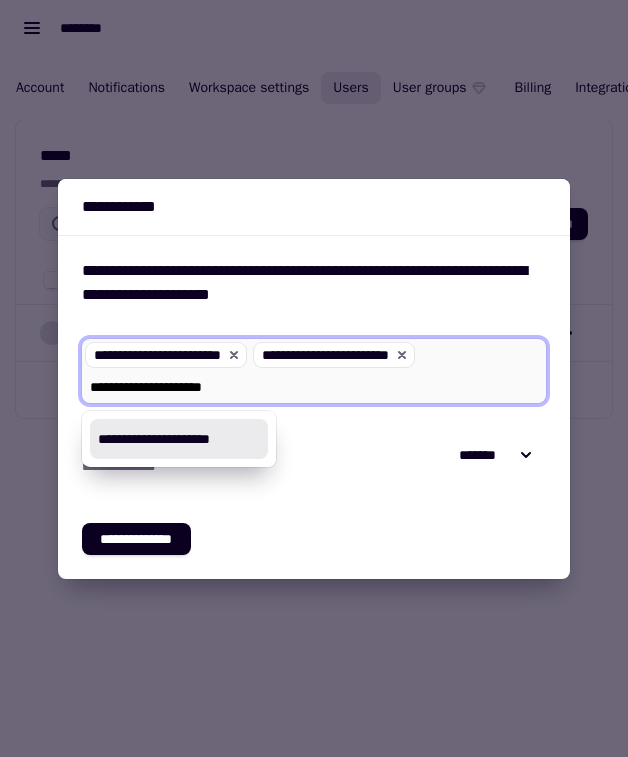 click on "**********" at bounding box center [179, 439] 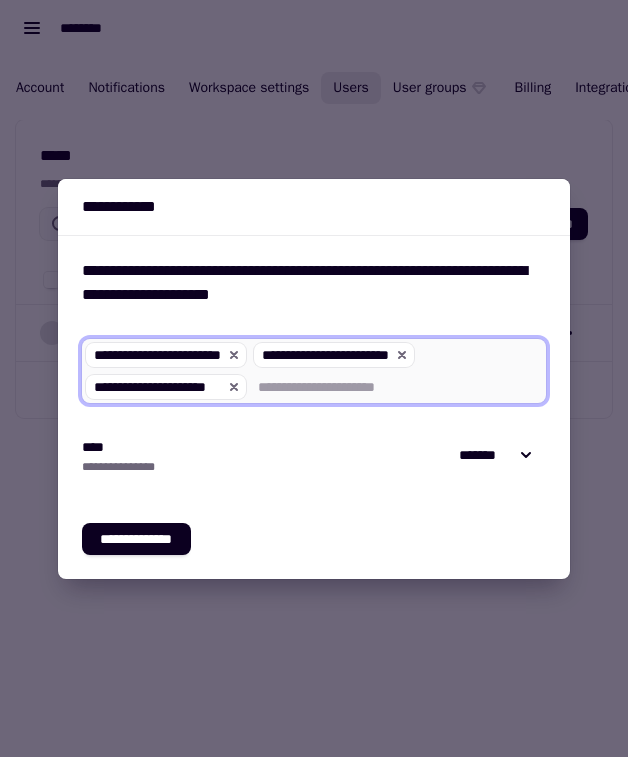 paste on "**********" 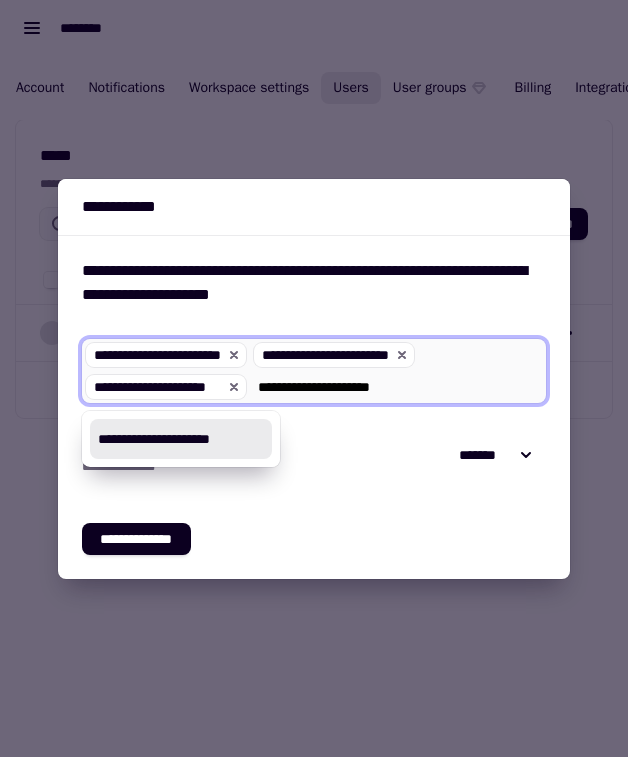 click on "**********" at bounding box center (181, 439) 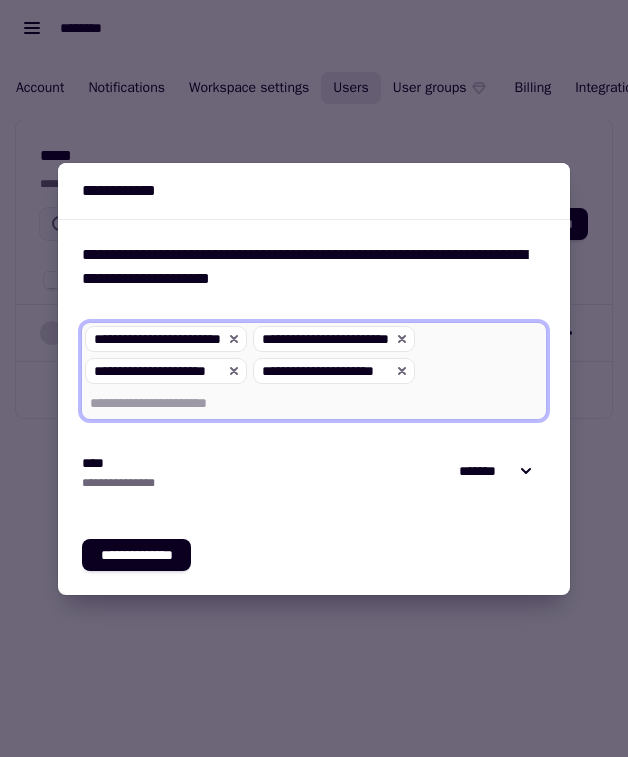 paste on "**********" 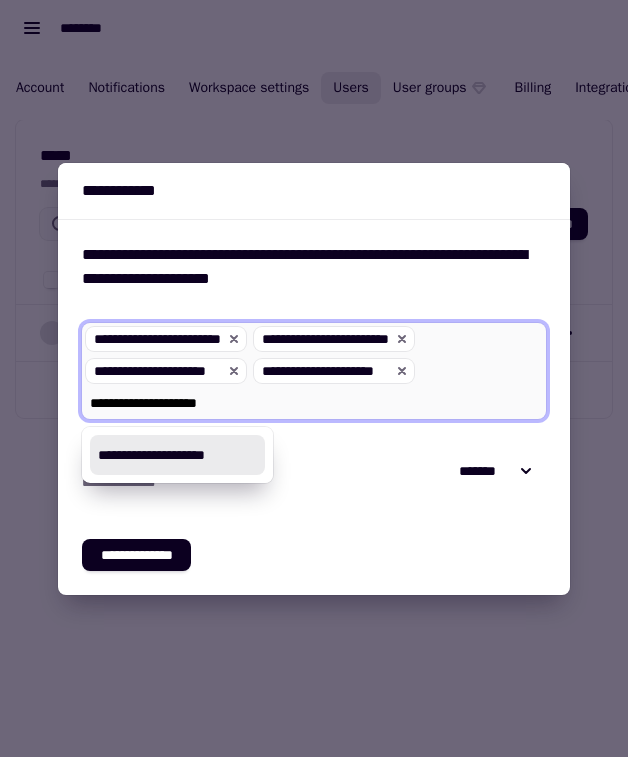 click on "**********" at bounding box center [177, 455] 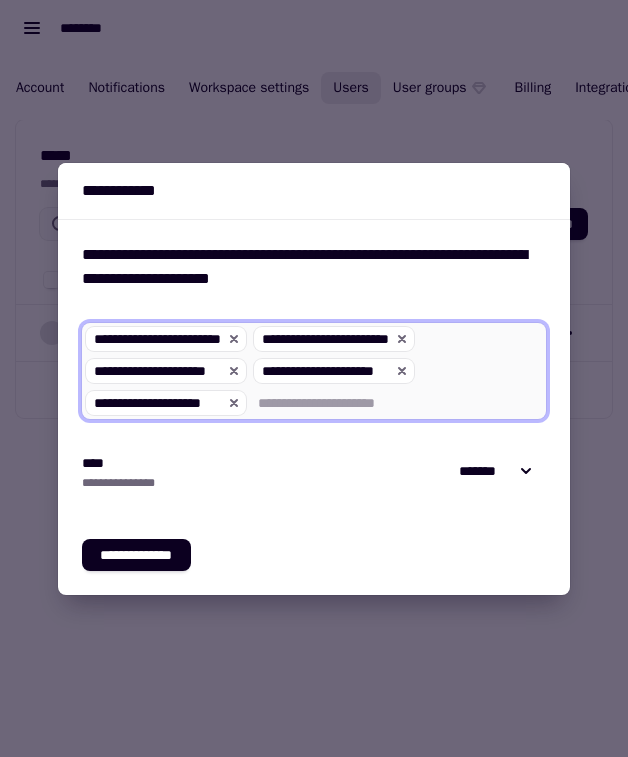 paste on "**********" 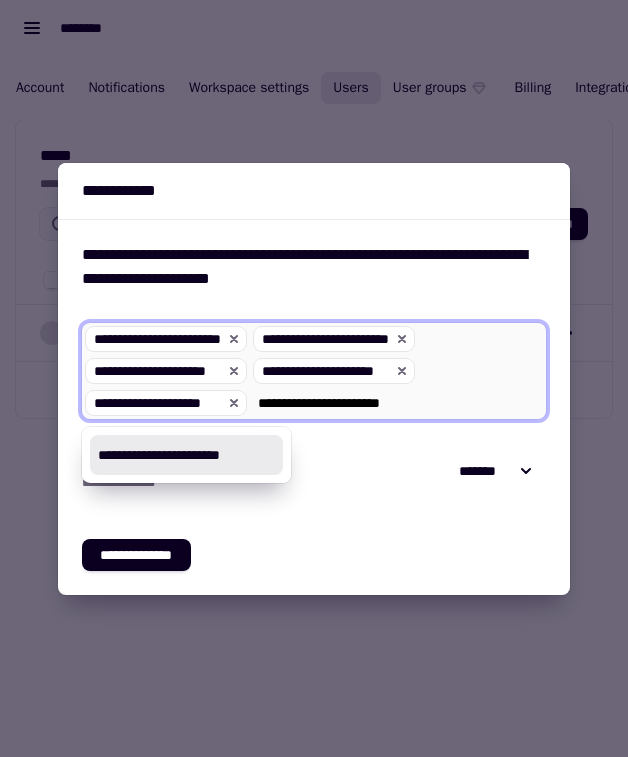 click on "**********" at bounding box center [186, 455] 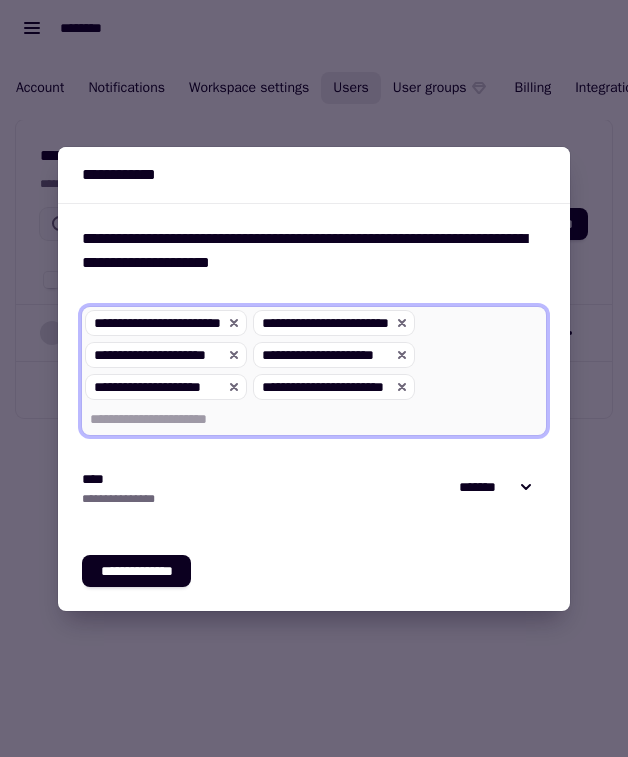 paste on "**********" 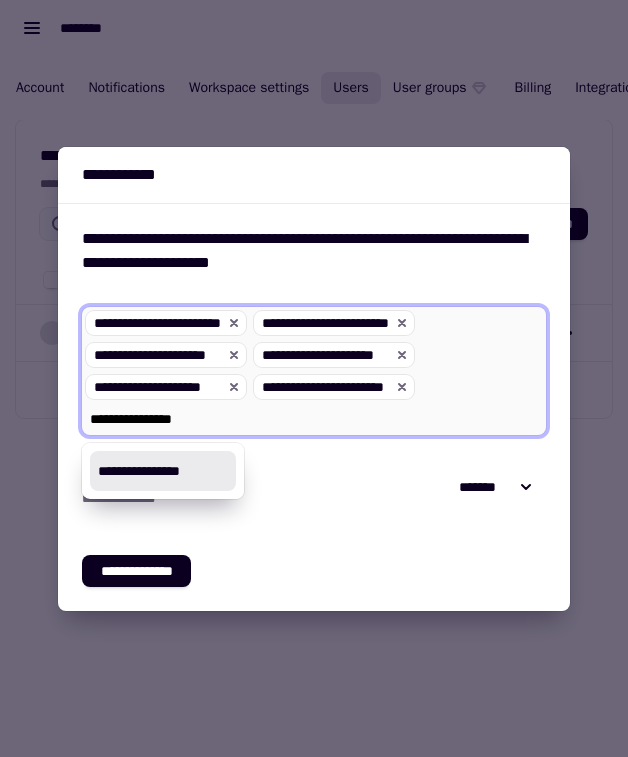 click on "**********" at bounding box center (163, 471) 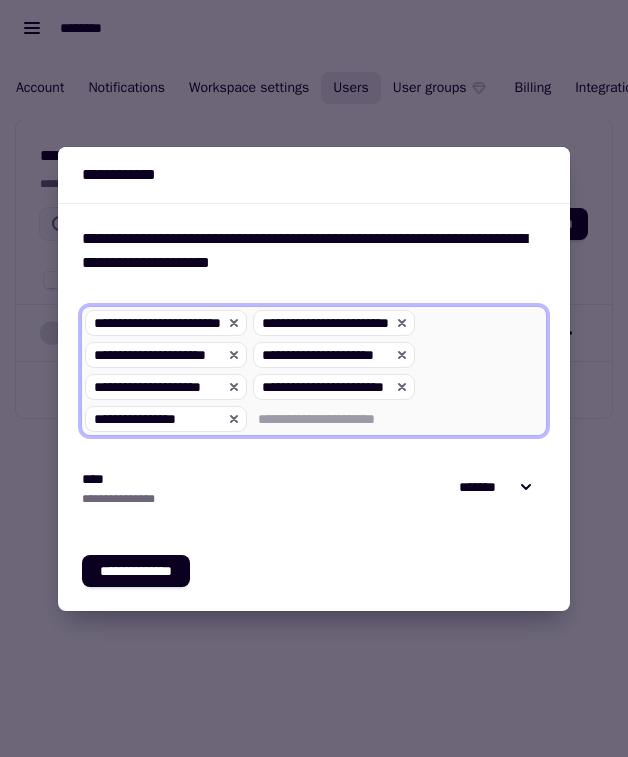 paste on "**********" 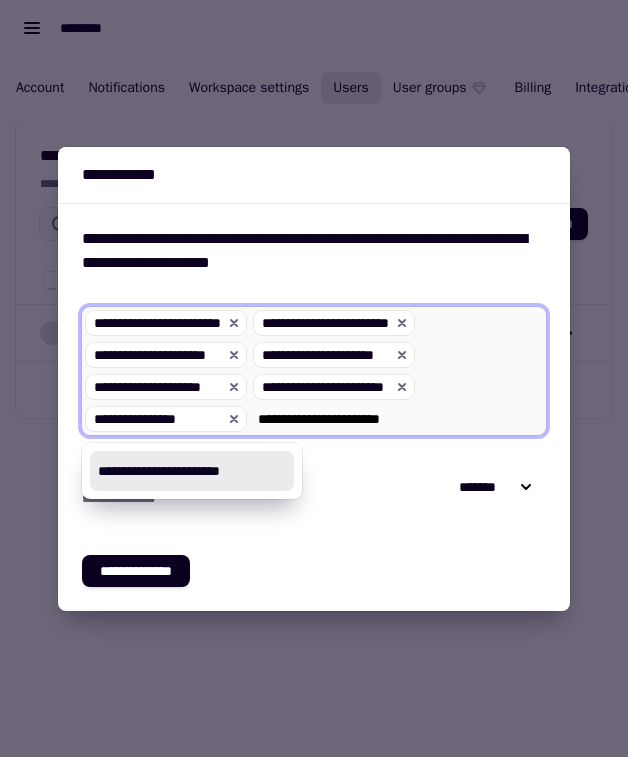 click on "**********" at bounding box center [192, 471] 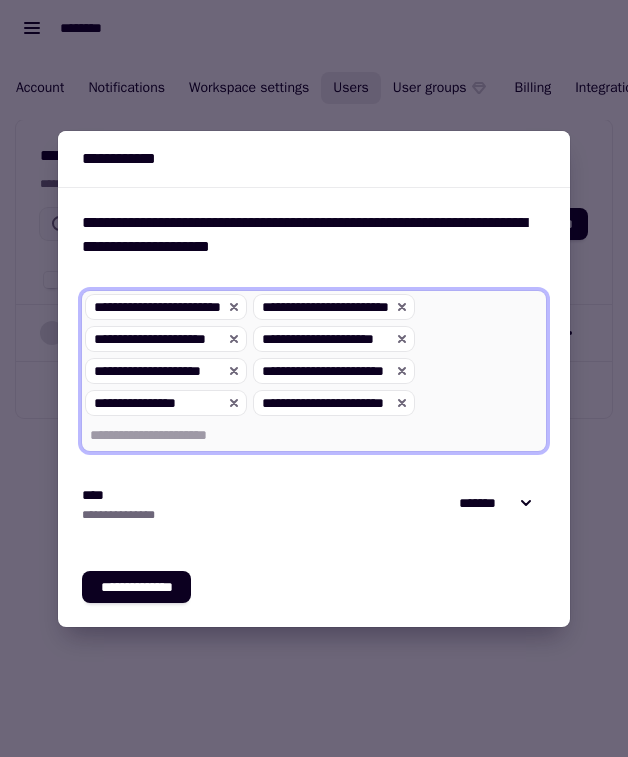 paste on "**********" 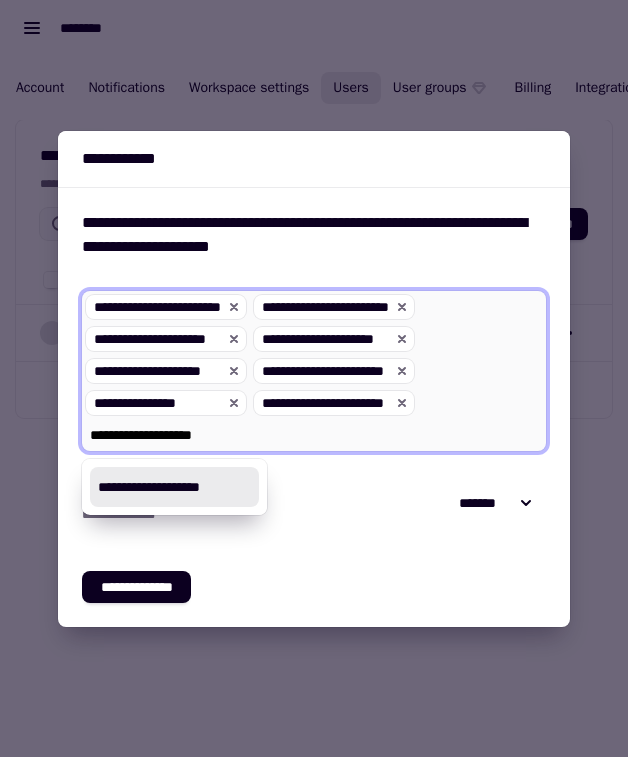 click on "**********" at bounding box center [174, 487] 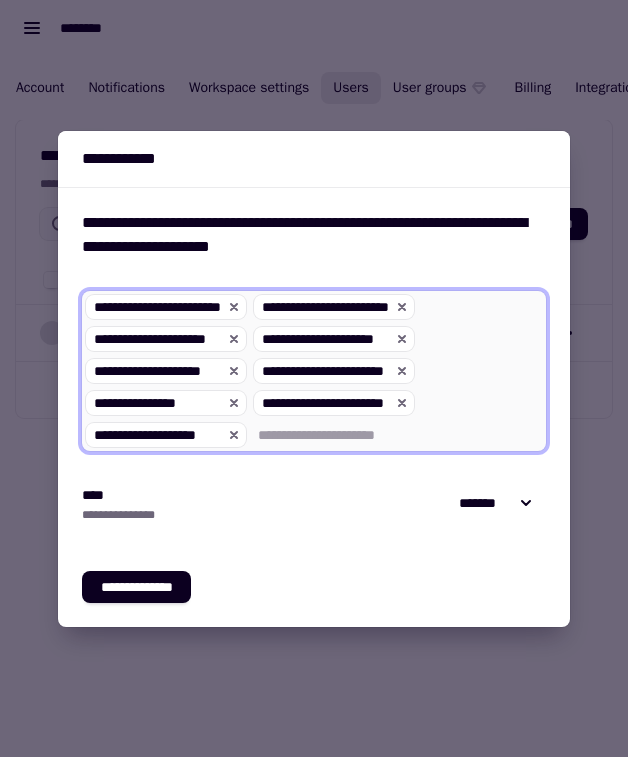 paste on "**********" 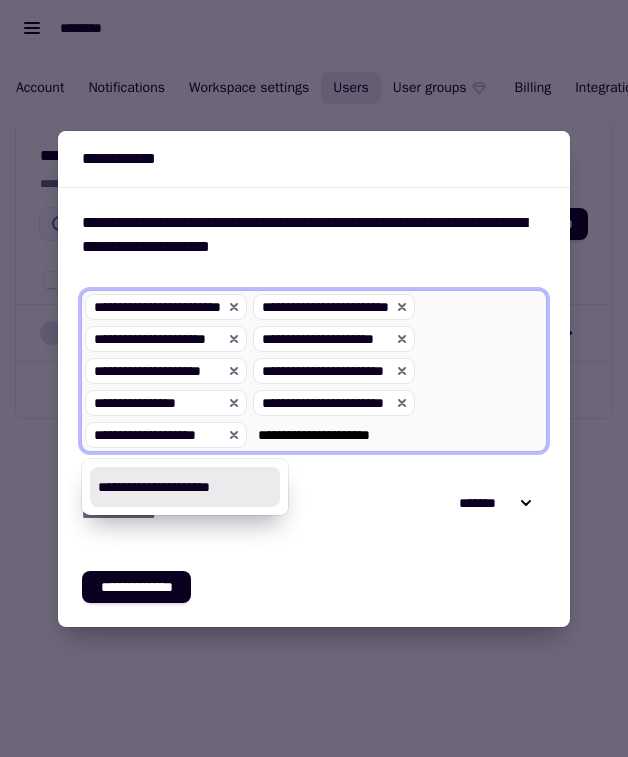 click on "**********" at bounding box center [185, 487] 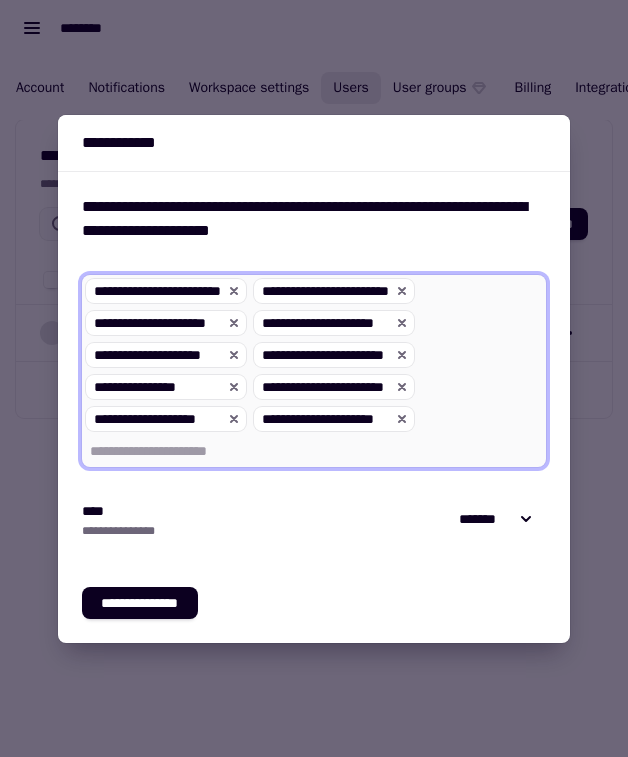 paste on "**********" 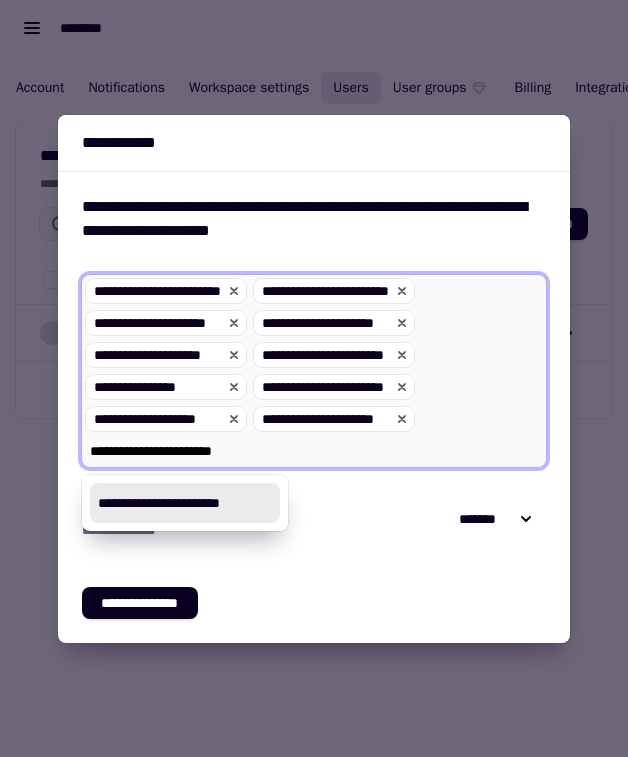 click on "**********" at bounding box center (185, 503) 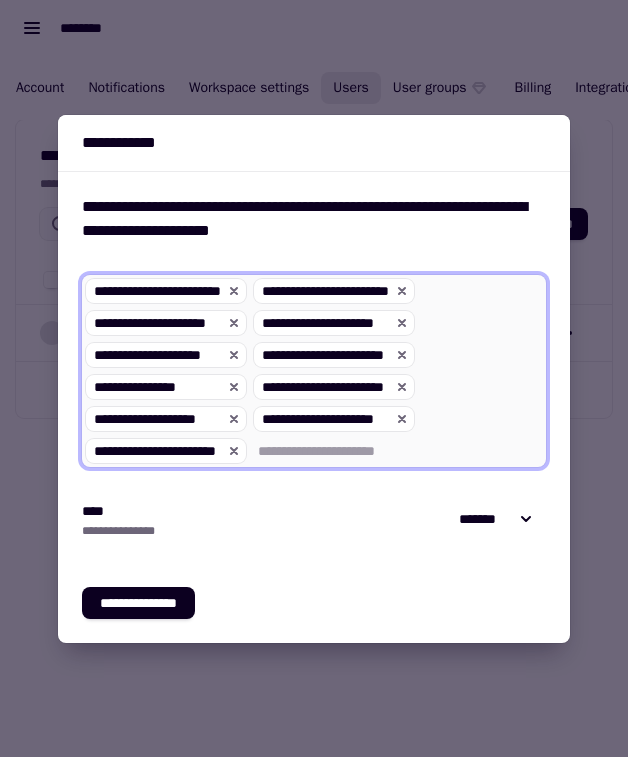 paste on "**********" 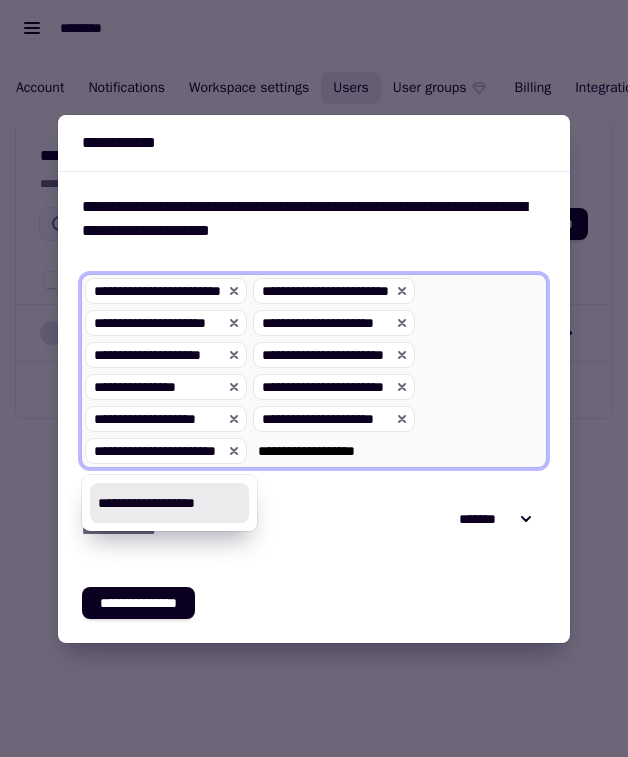 click on "**********" at bounding box center (169, 503) 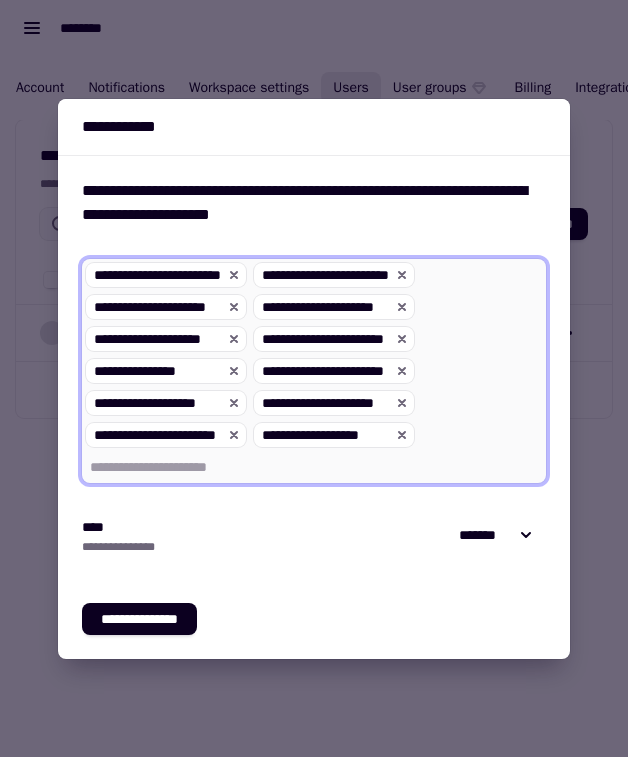 paste on "**********" 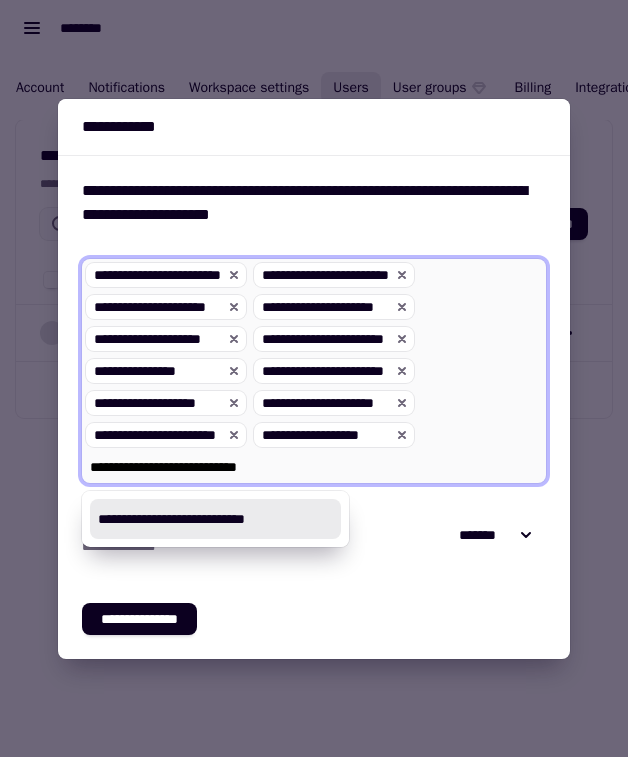 click on "**********" at bounding box center [215, 519] 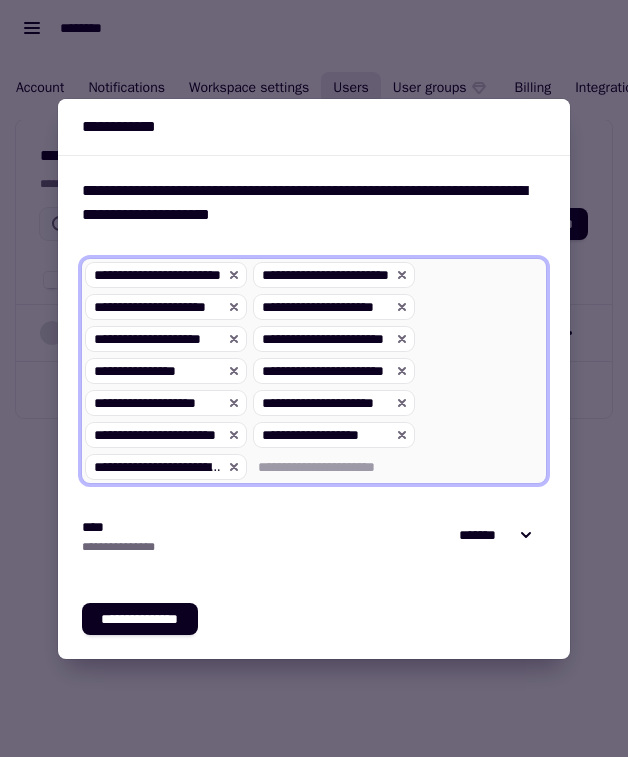 paste on "**********" 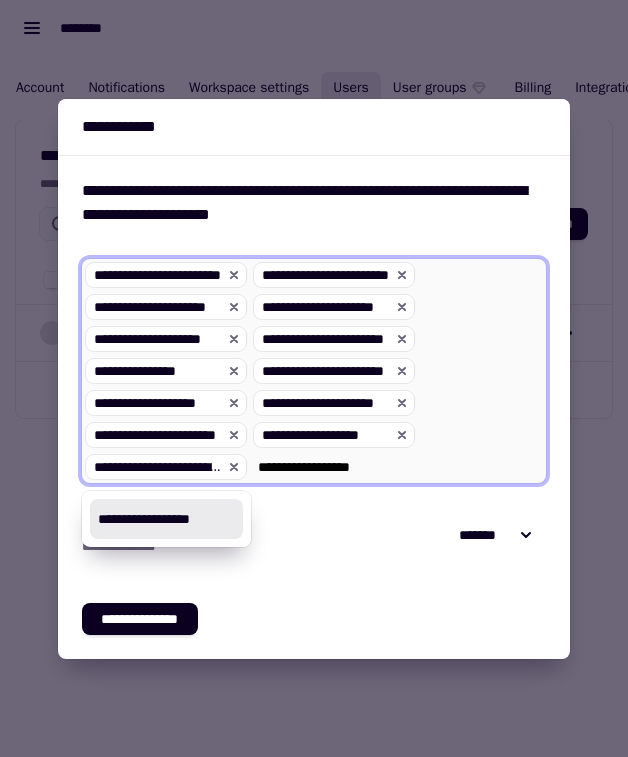 click on "**********" at bounding box center [166, 519] 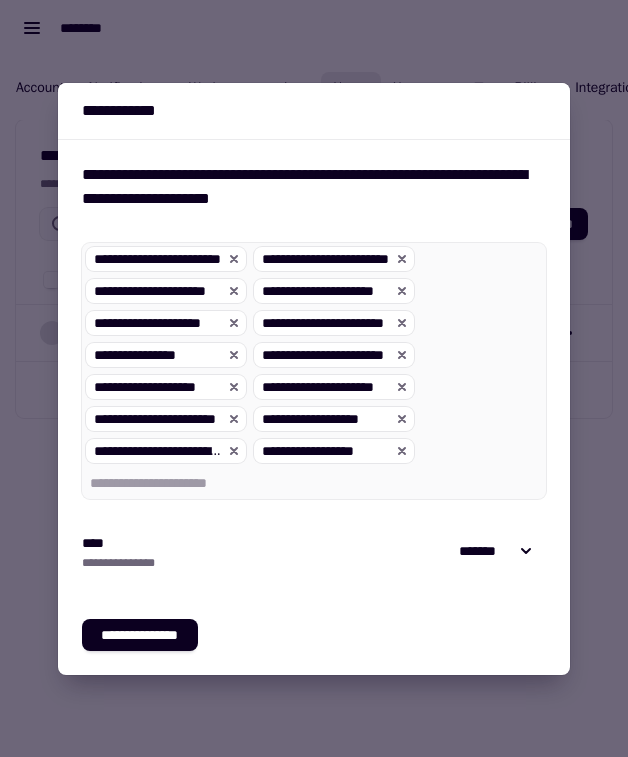click on "**********" at bounding box center [314, 551] 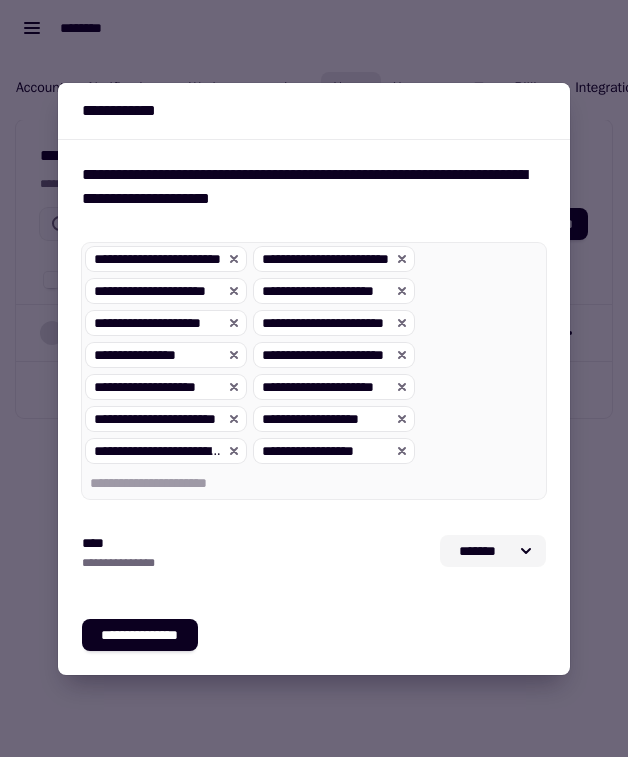 click on "*******" 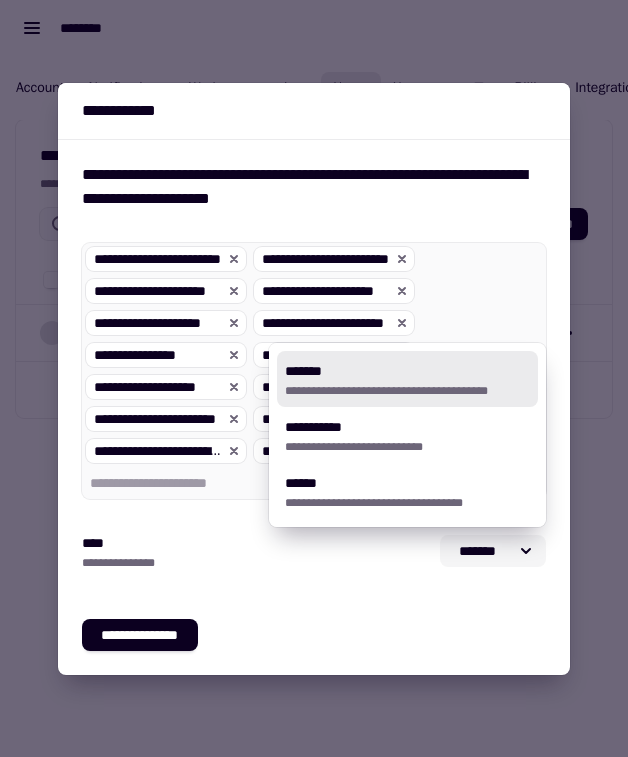 click on "*******" 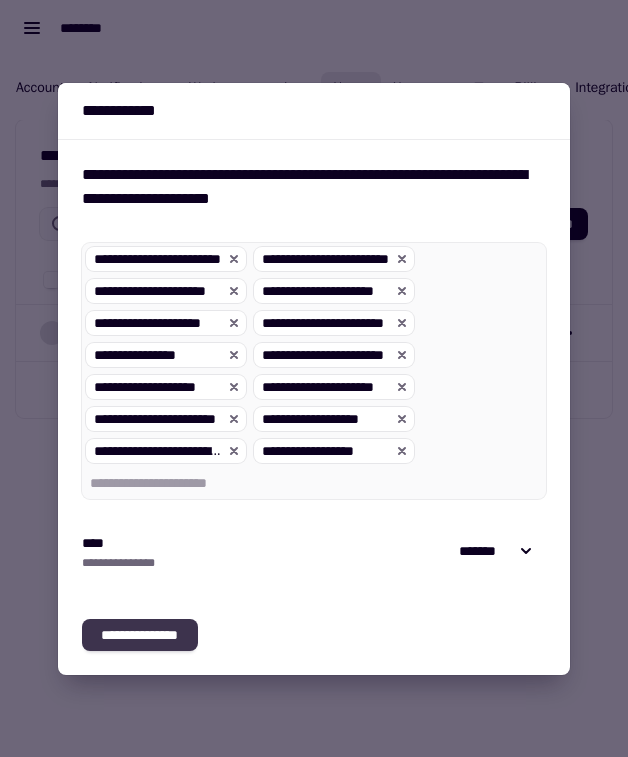 click on "**********" 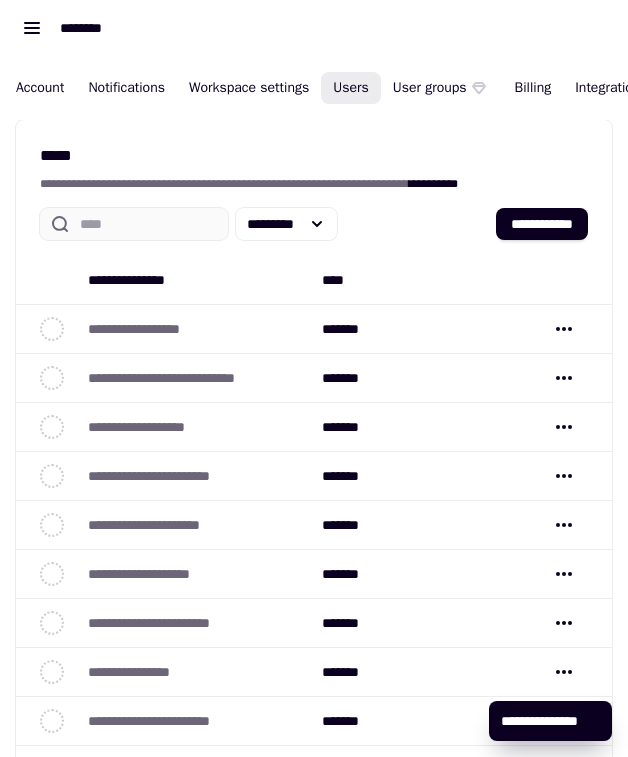click on "Account" 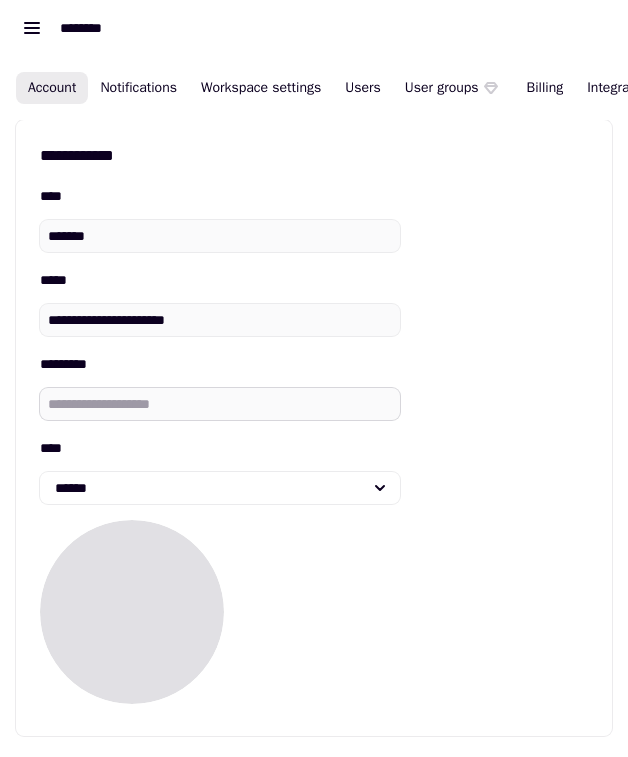 click on "*********" at bounding box center (220, 404) 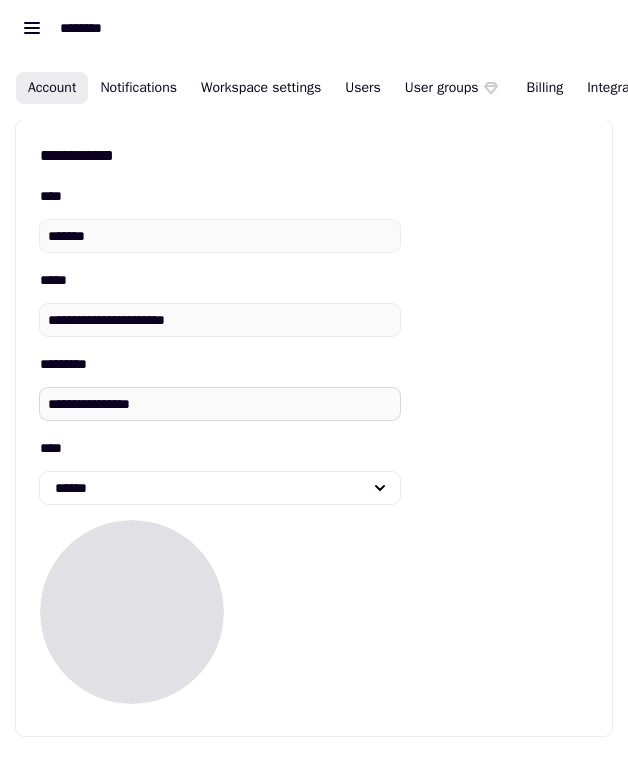 click on "**********" at bounding box center (220, 404) 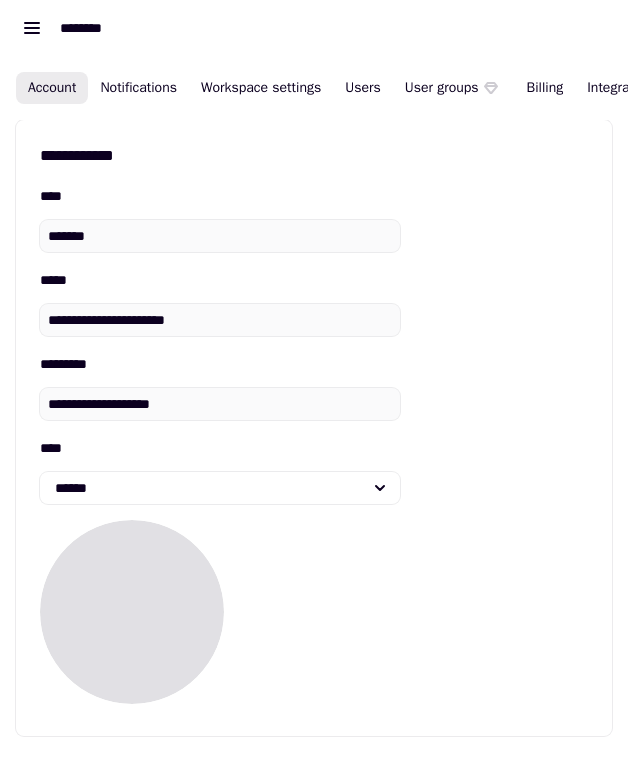 type on "**********" 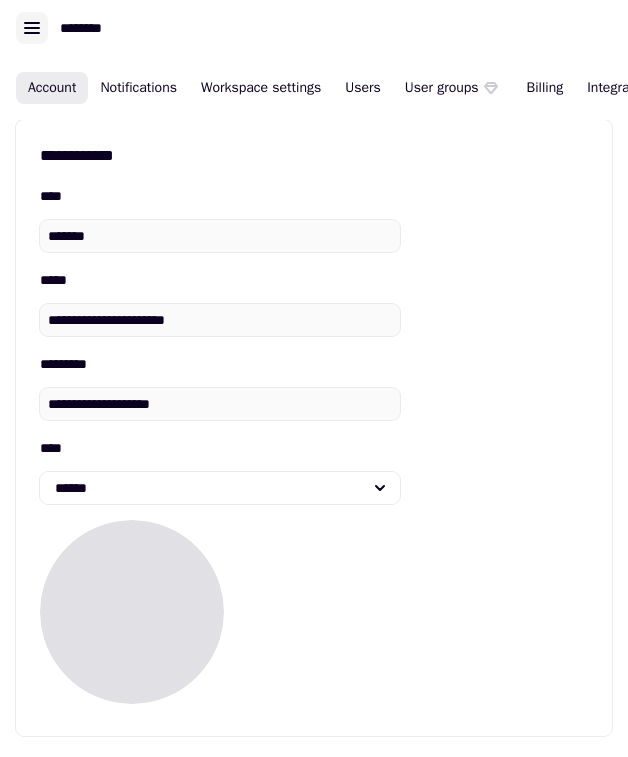 click 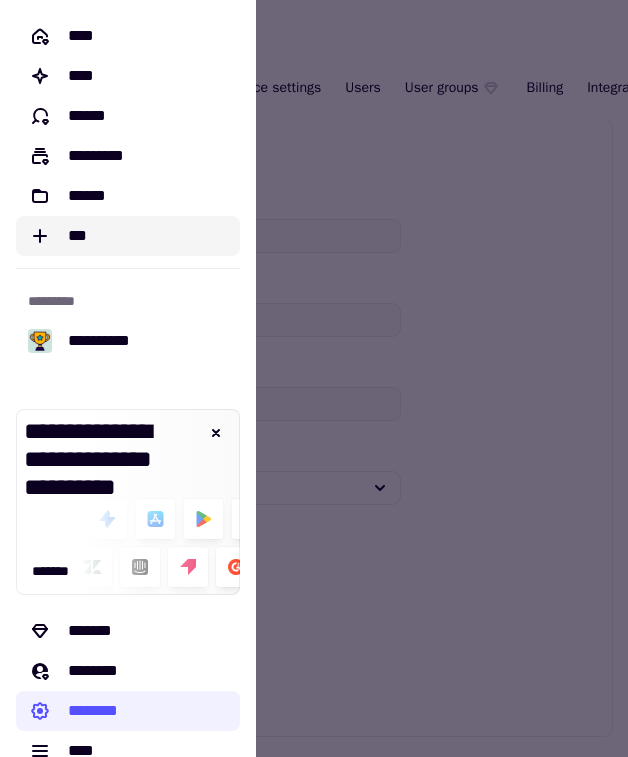 click on "***" 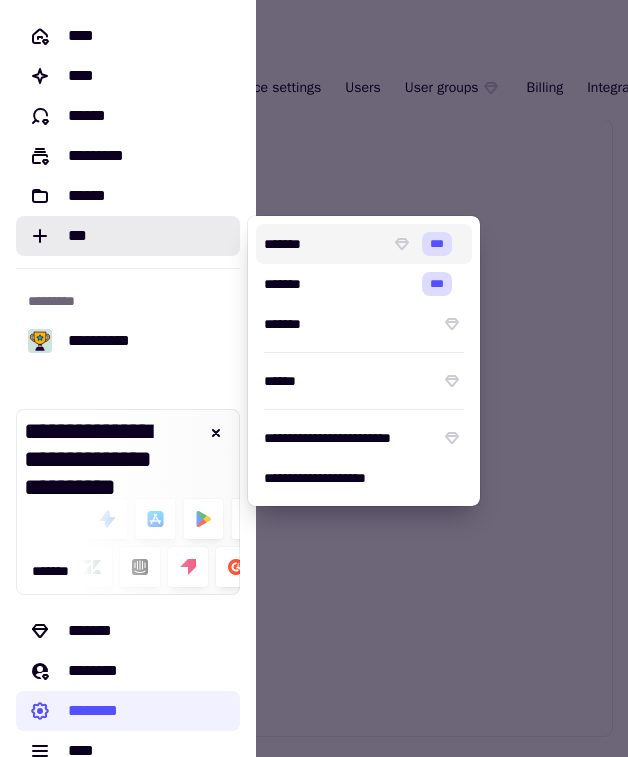 click at bounding box center [314, 378] 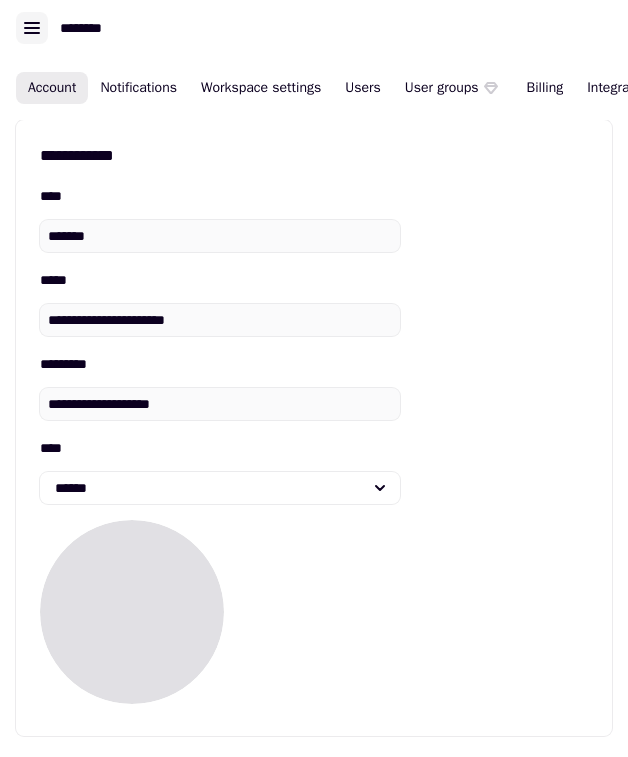 click 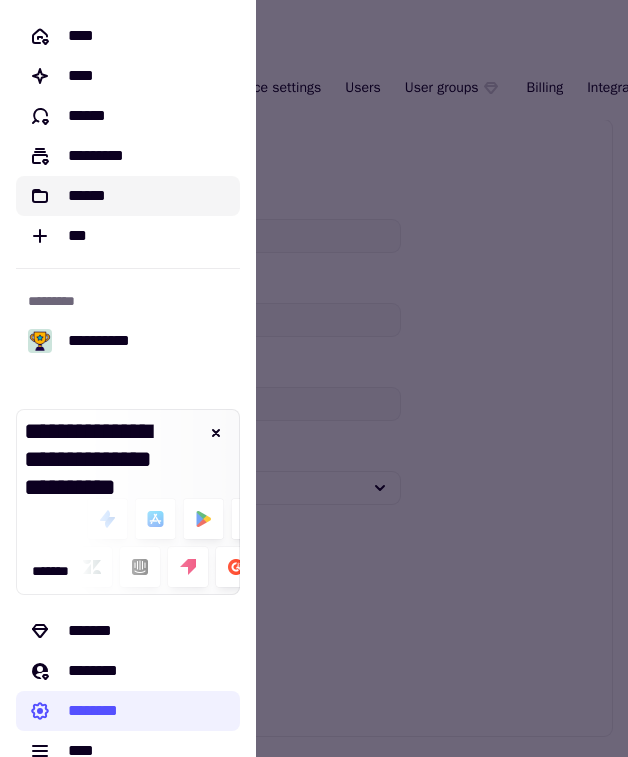 click on "******" 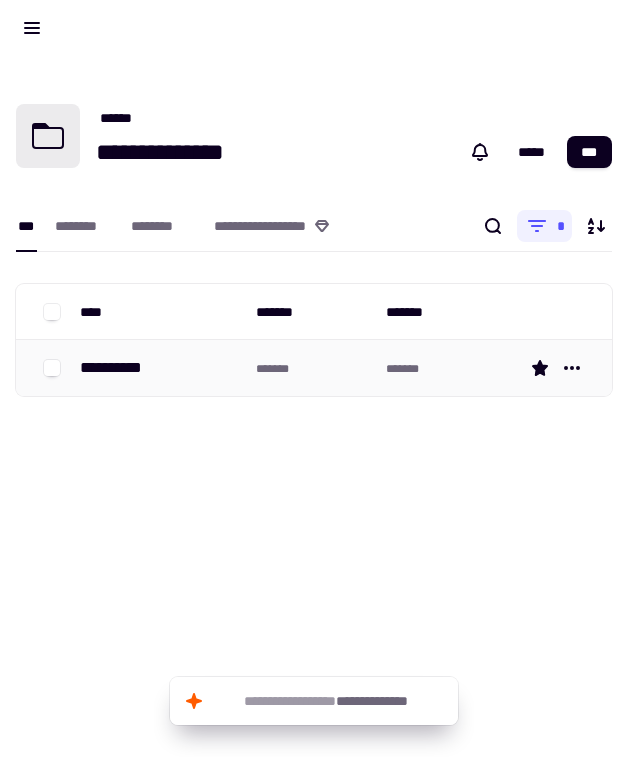 click on "**********" at bounding box center (119, 368) 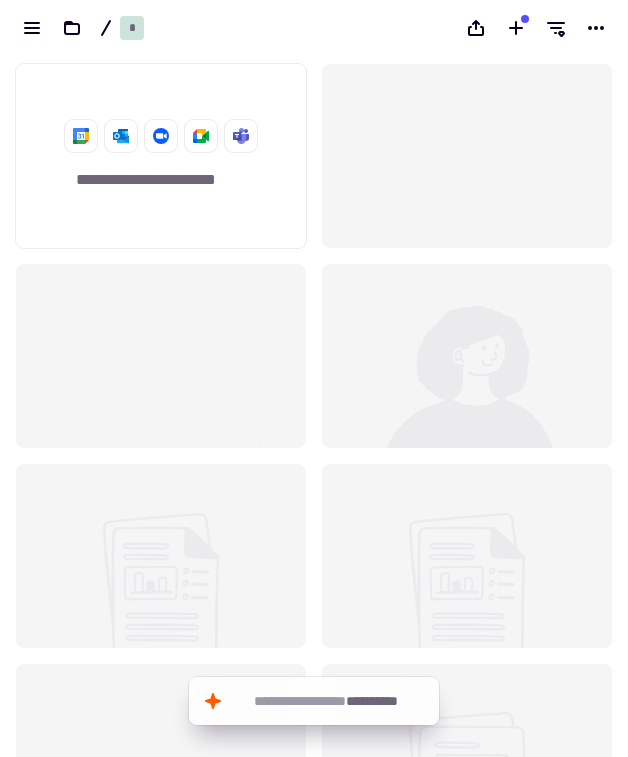 scroll, scrollTop: 1, scrollLeft: 1, axis: both 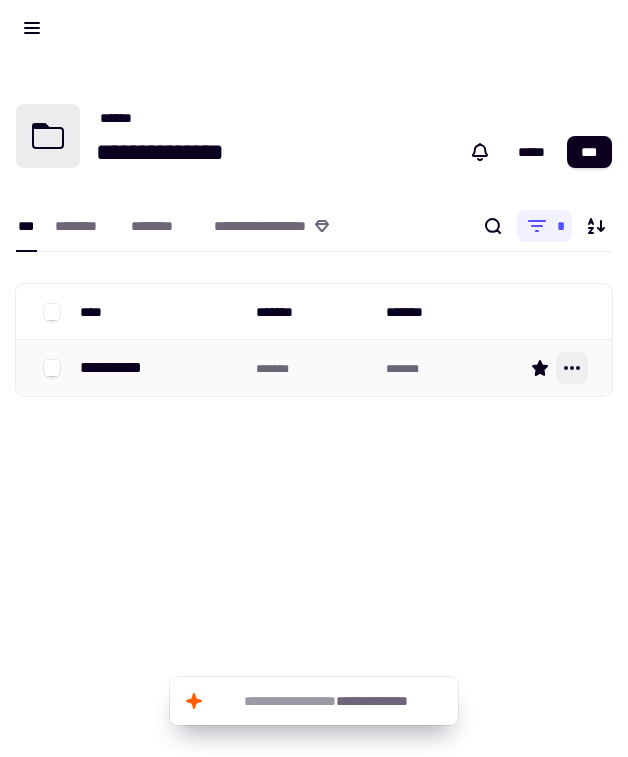 click 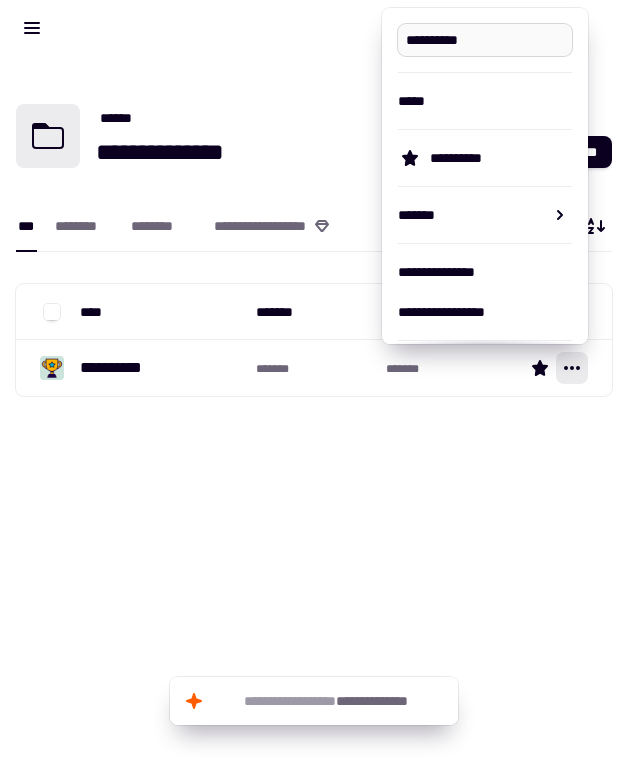 click on "**********" at bounding box center (485, 40) 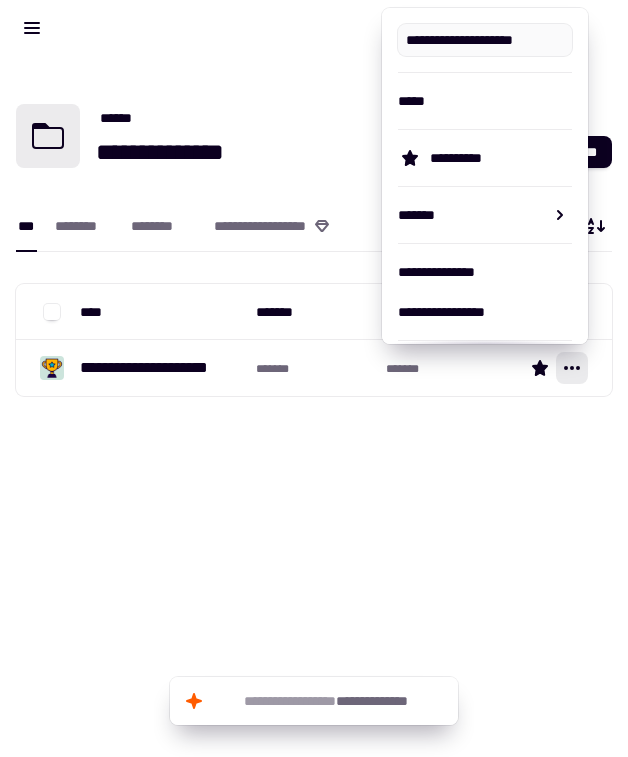 type on "**********" 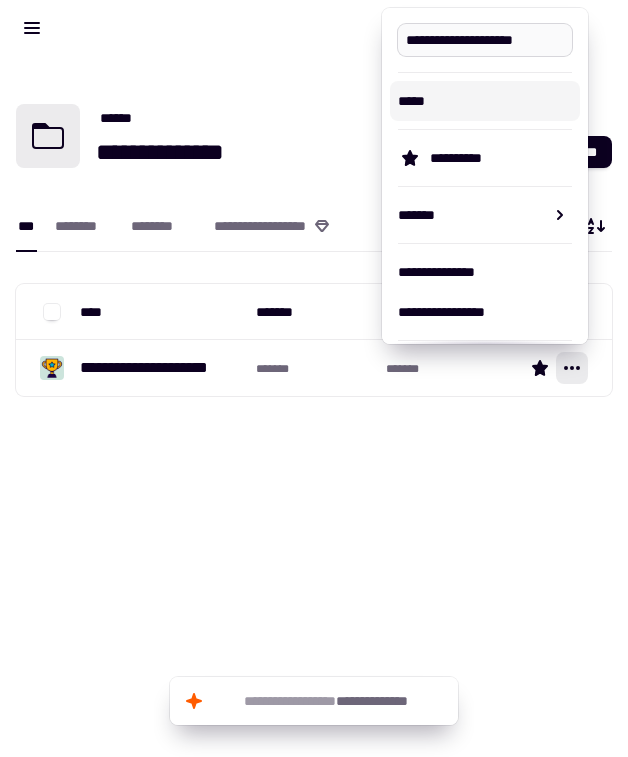 click on "**********" at bounding box center (485, 40) 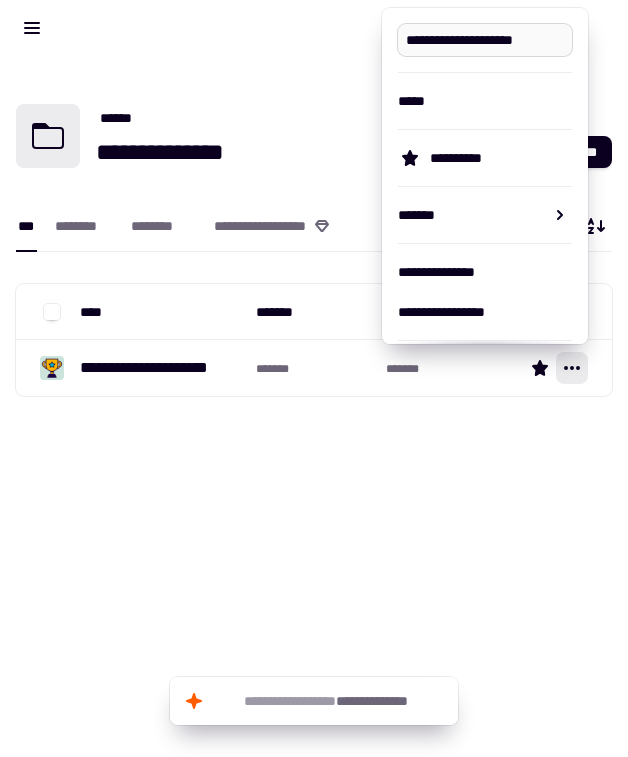 click on "**********" at bounding box center (485, 40) 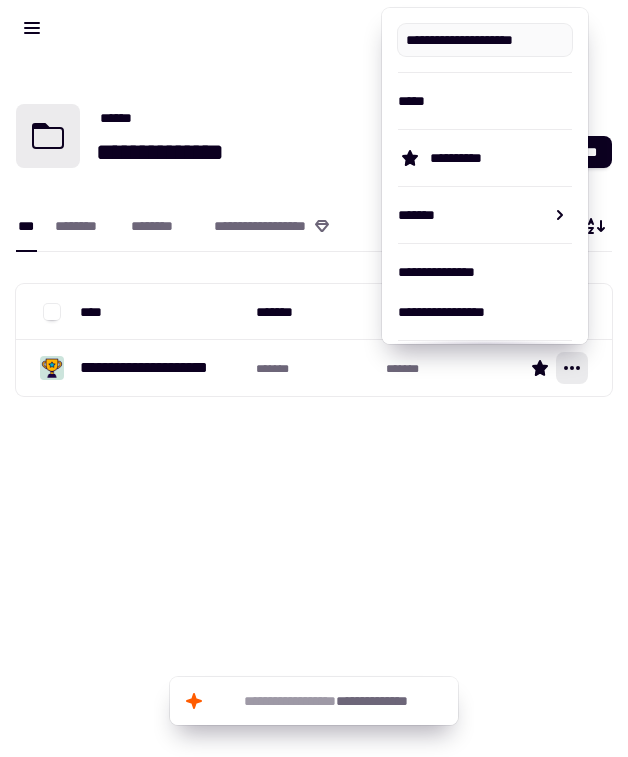 drag, startPoint x: 470, startPoint y: 44, endPoint x: 628, endPoint y: 44, distance: 158 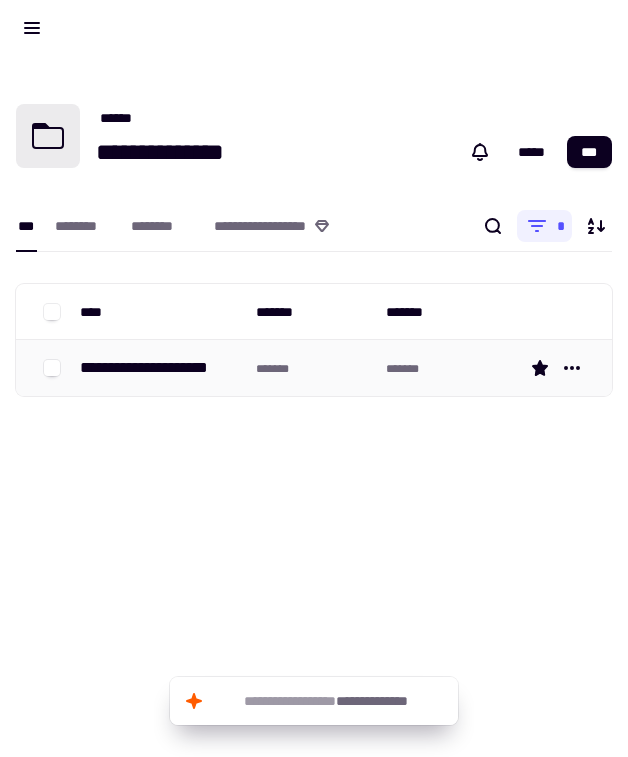 click on "**********" at bounding box center (160, 368) 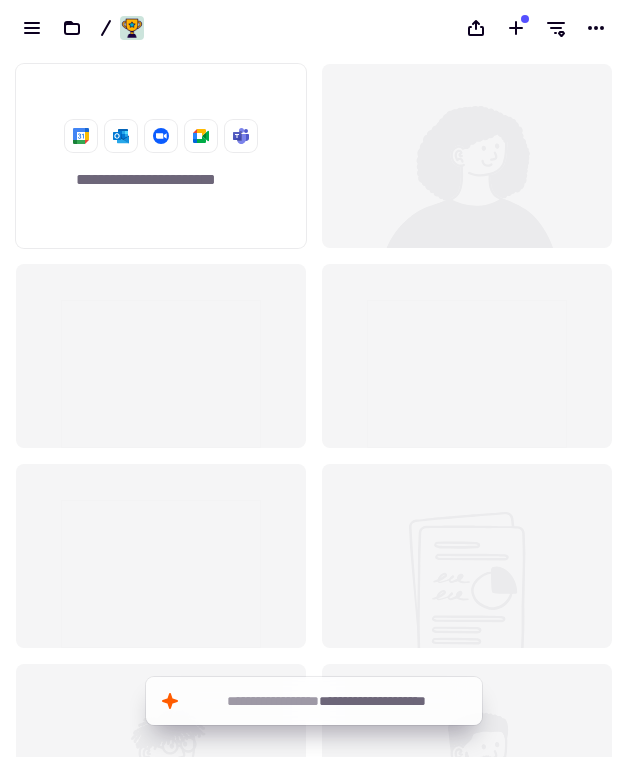 scroll, scrollTop: 1, scrollLeft: 1, axis: both 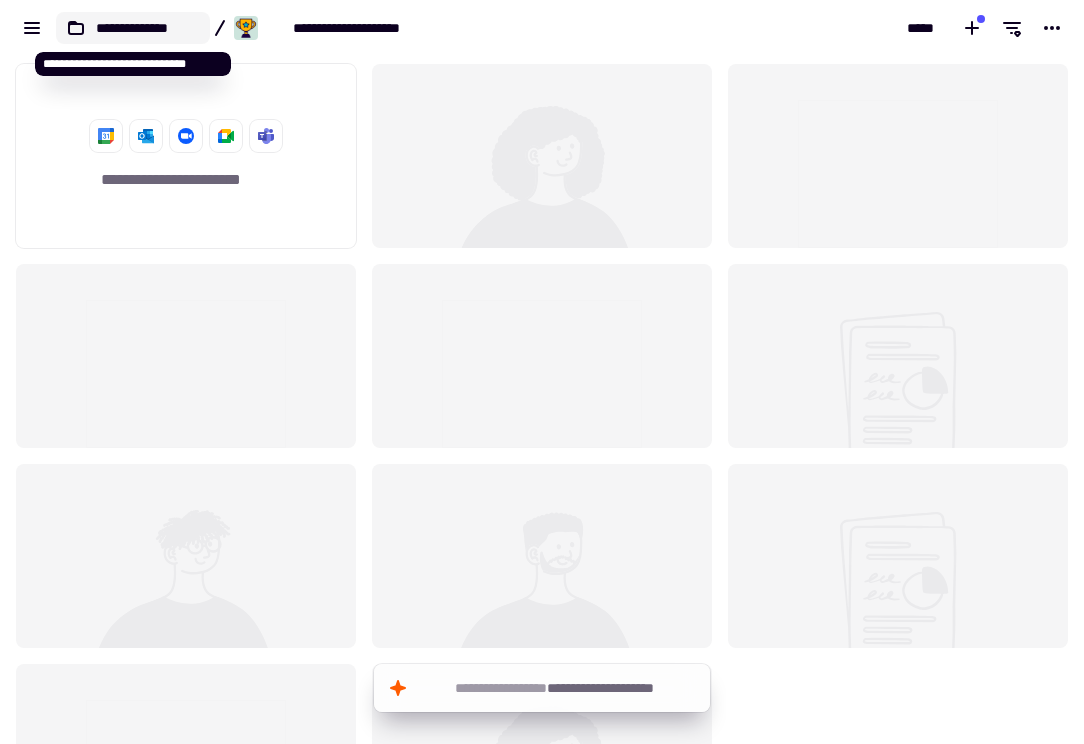 click on "**********" 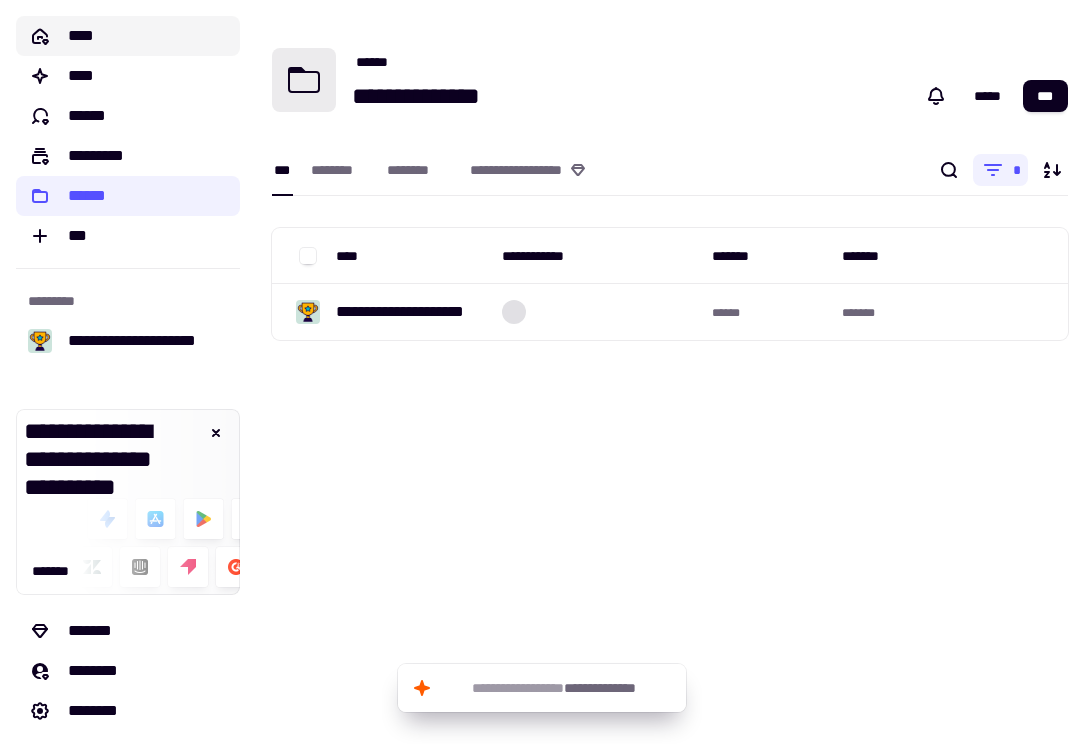 click on "****" 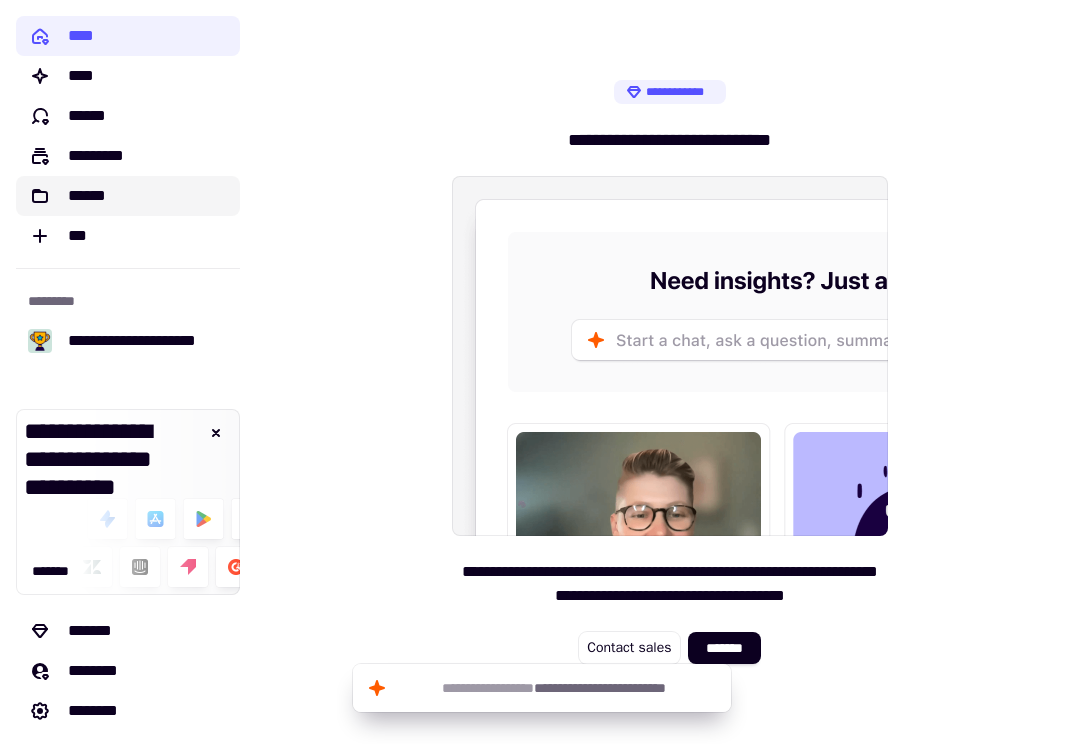 click on "******" 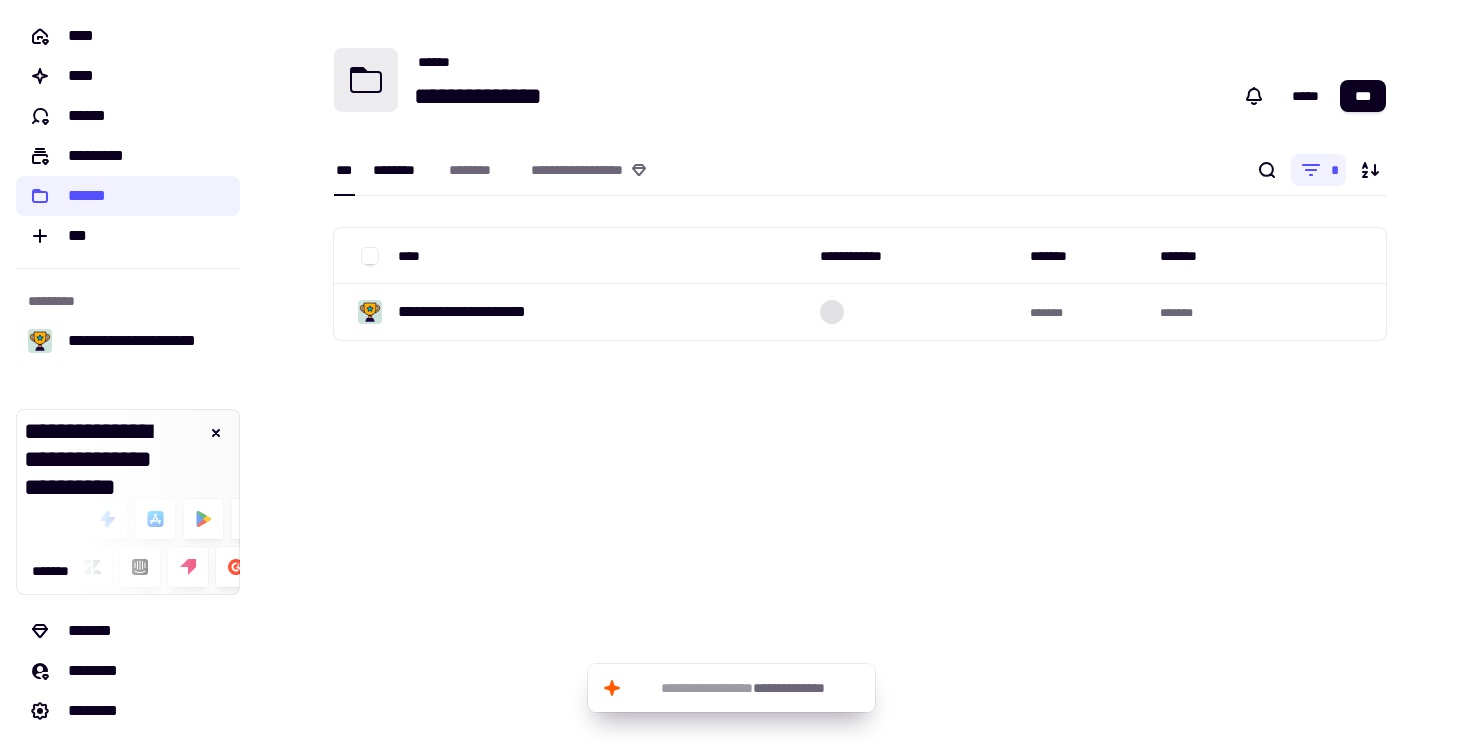 click on "********" at bounding box center [401, 170] 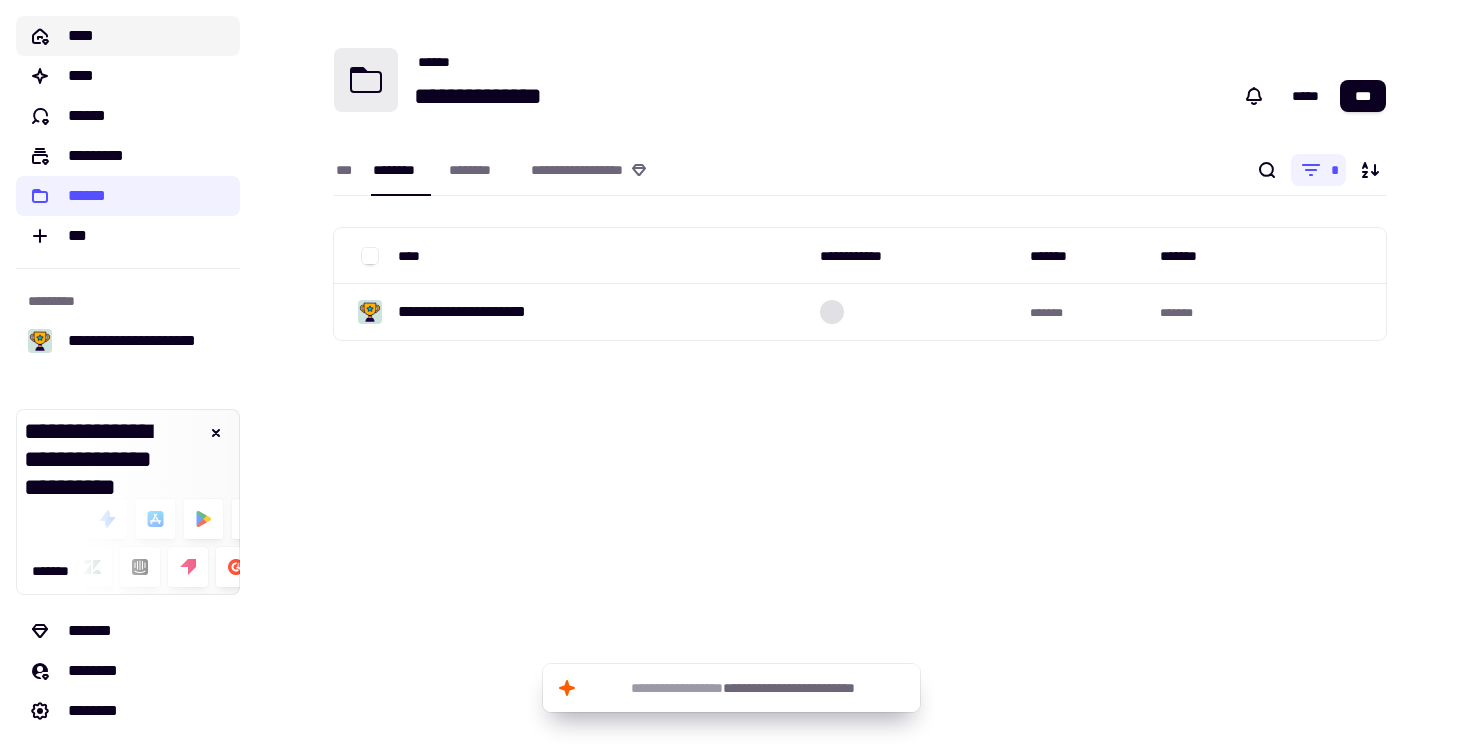 click on "****" 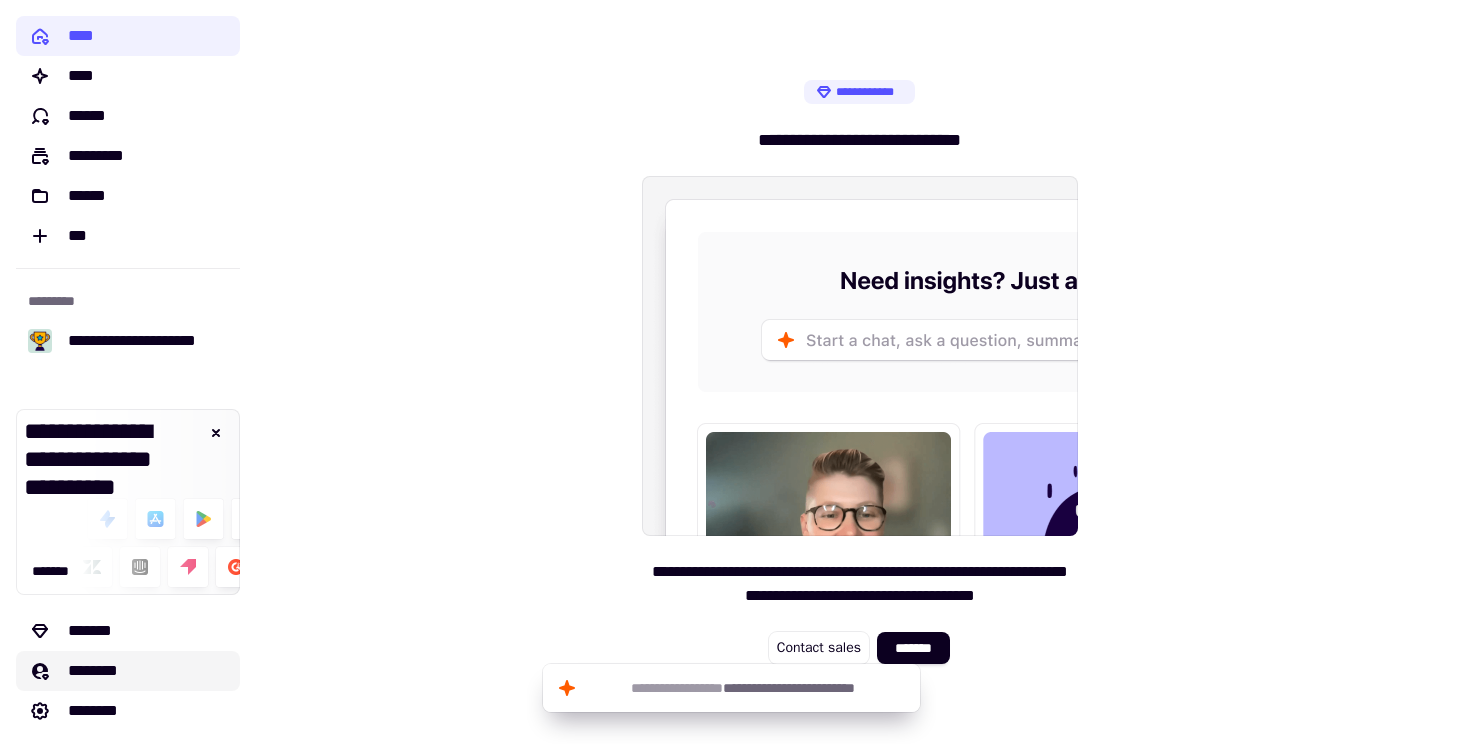 click on "********" 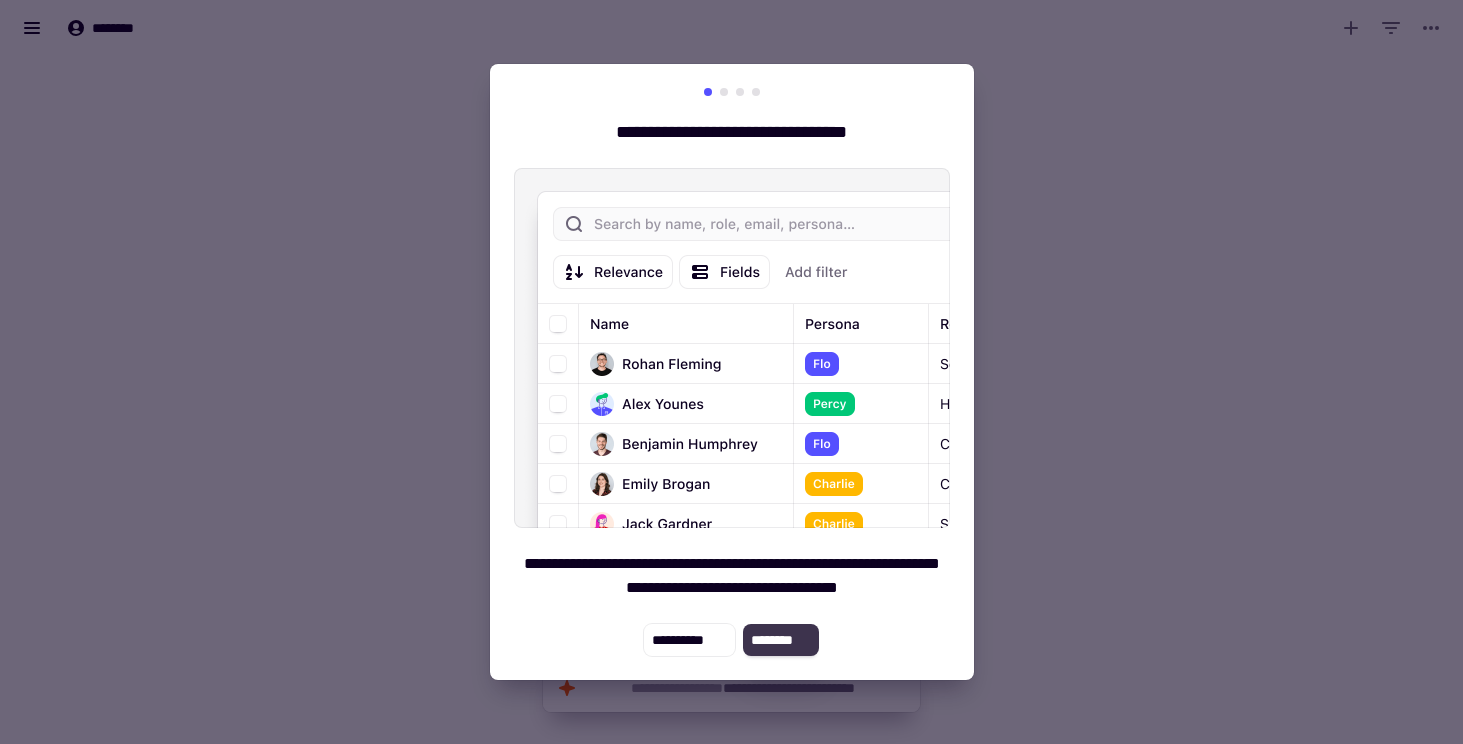 click on "********" 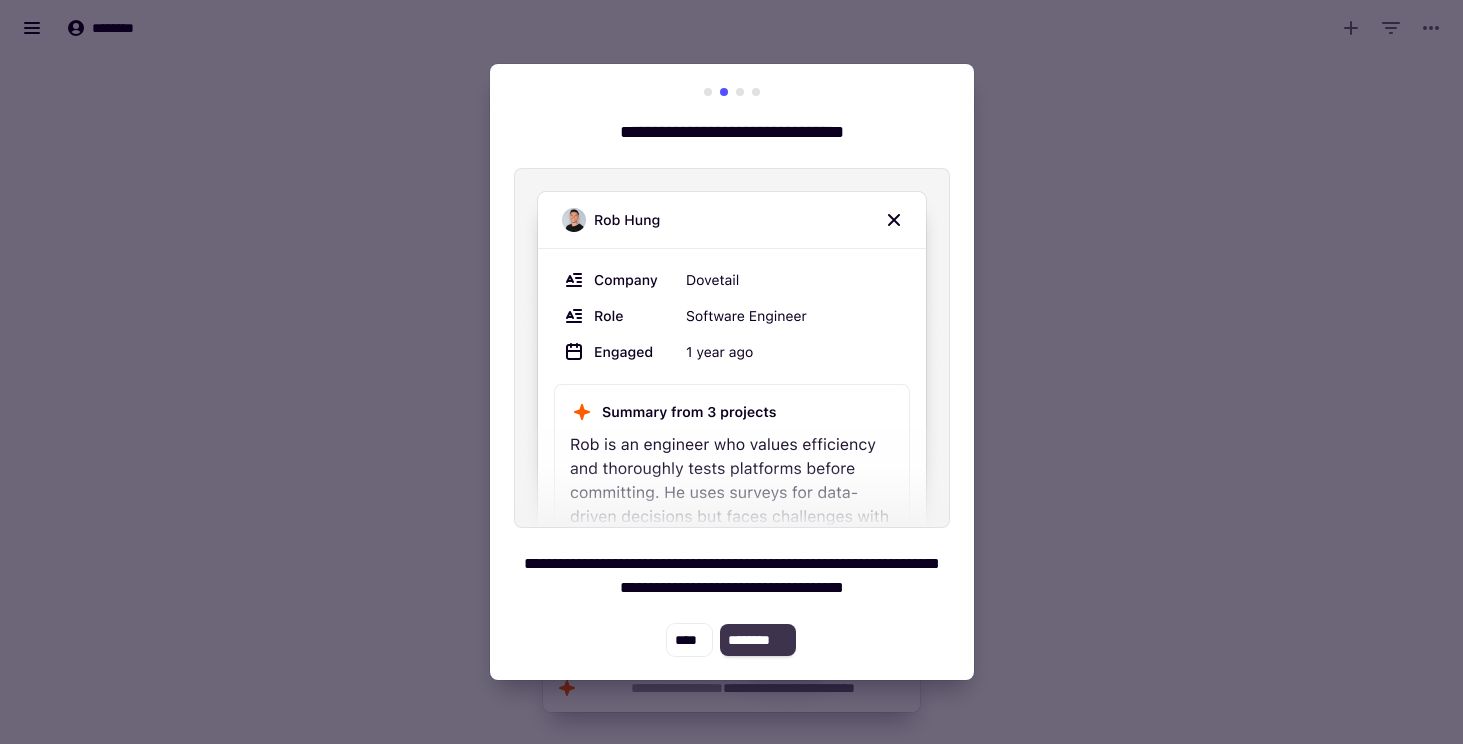 click on "********" 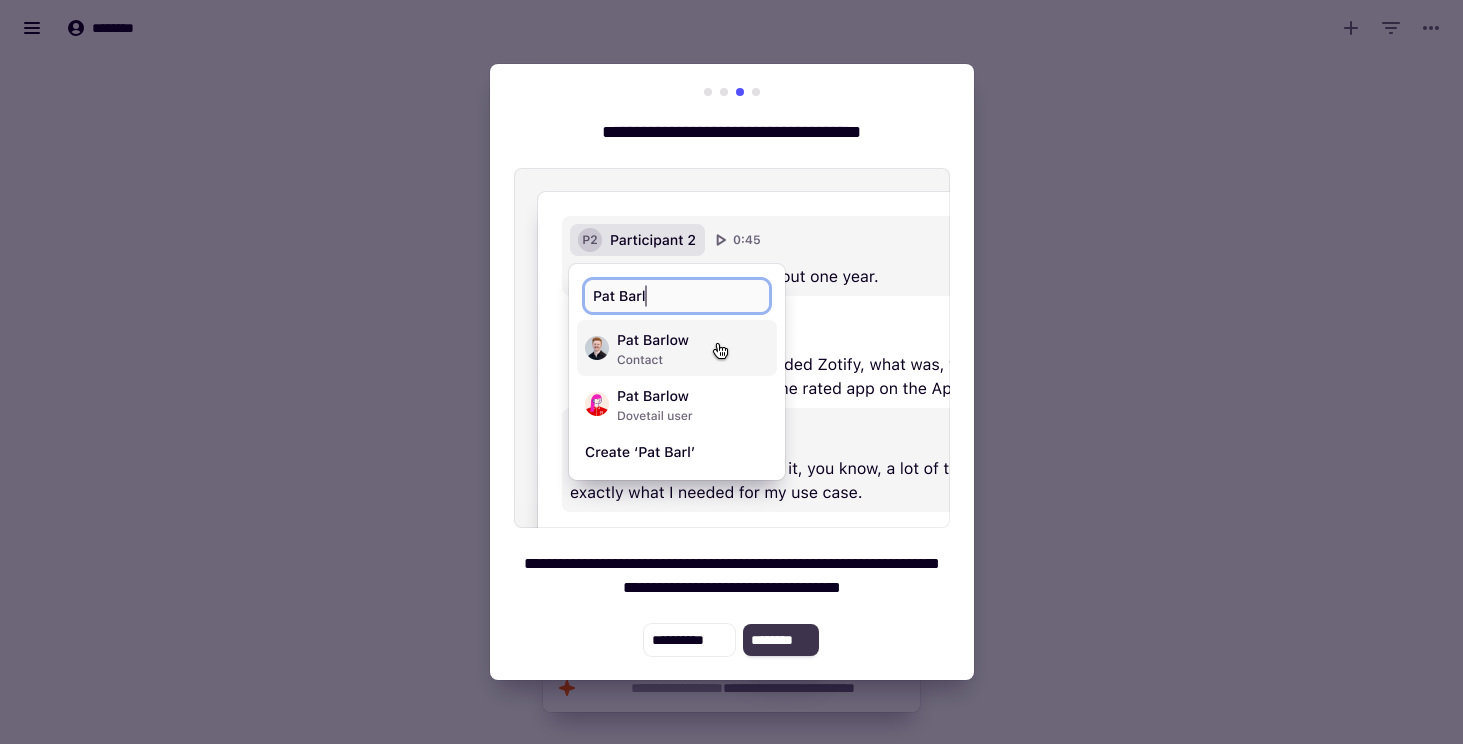 click on "********" 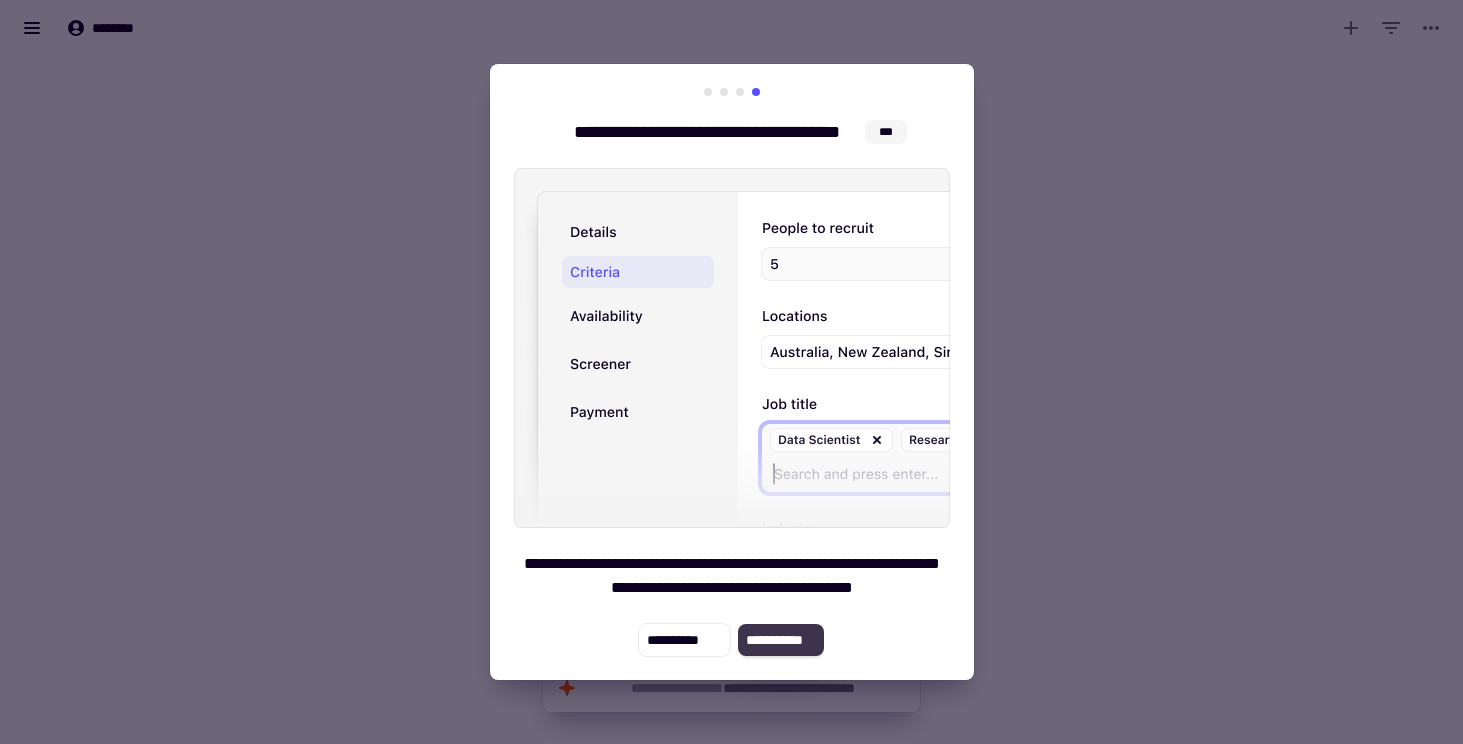 click on "**********" 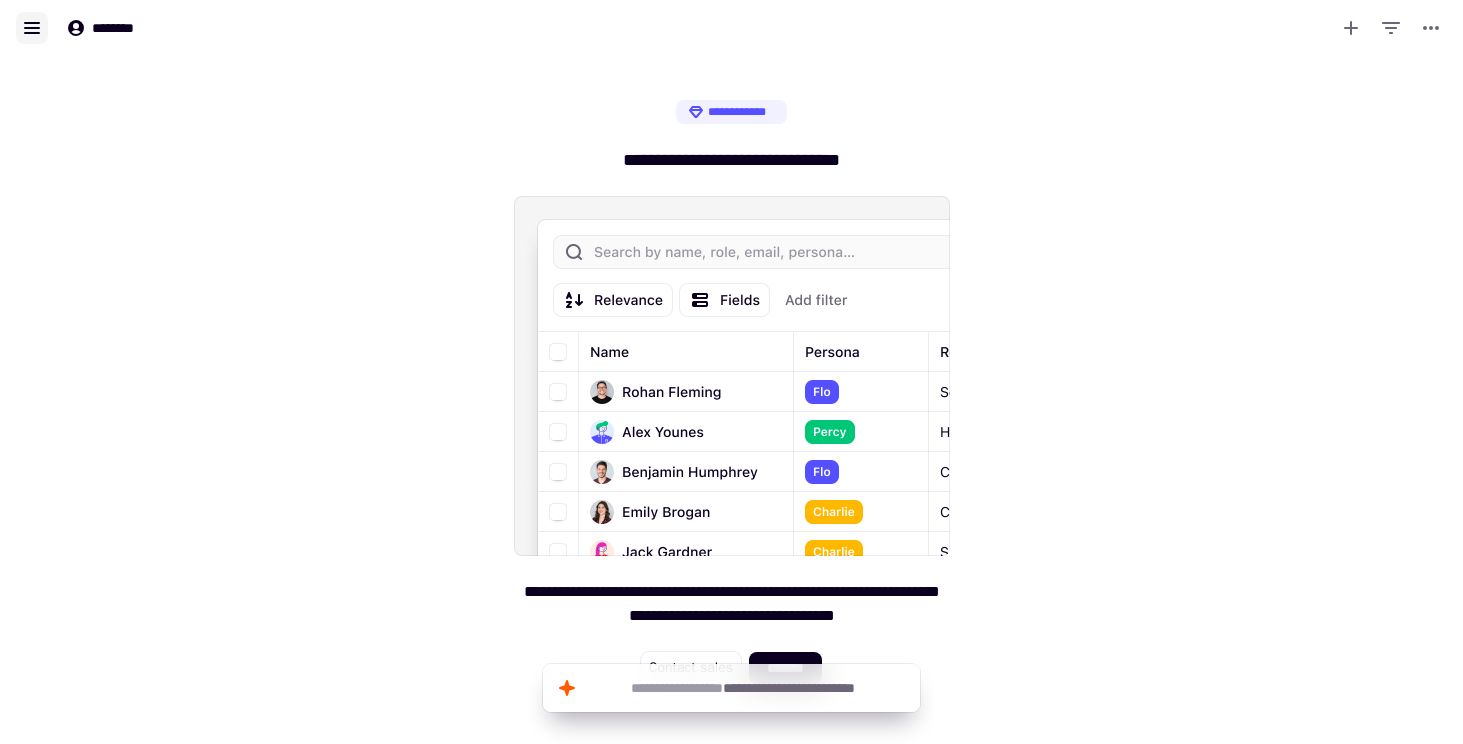 click 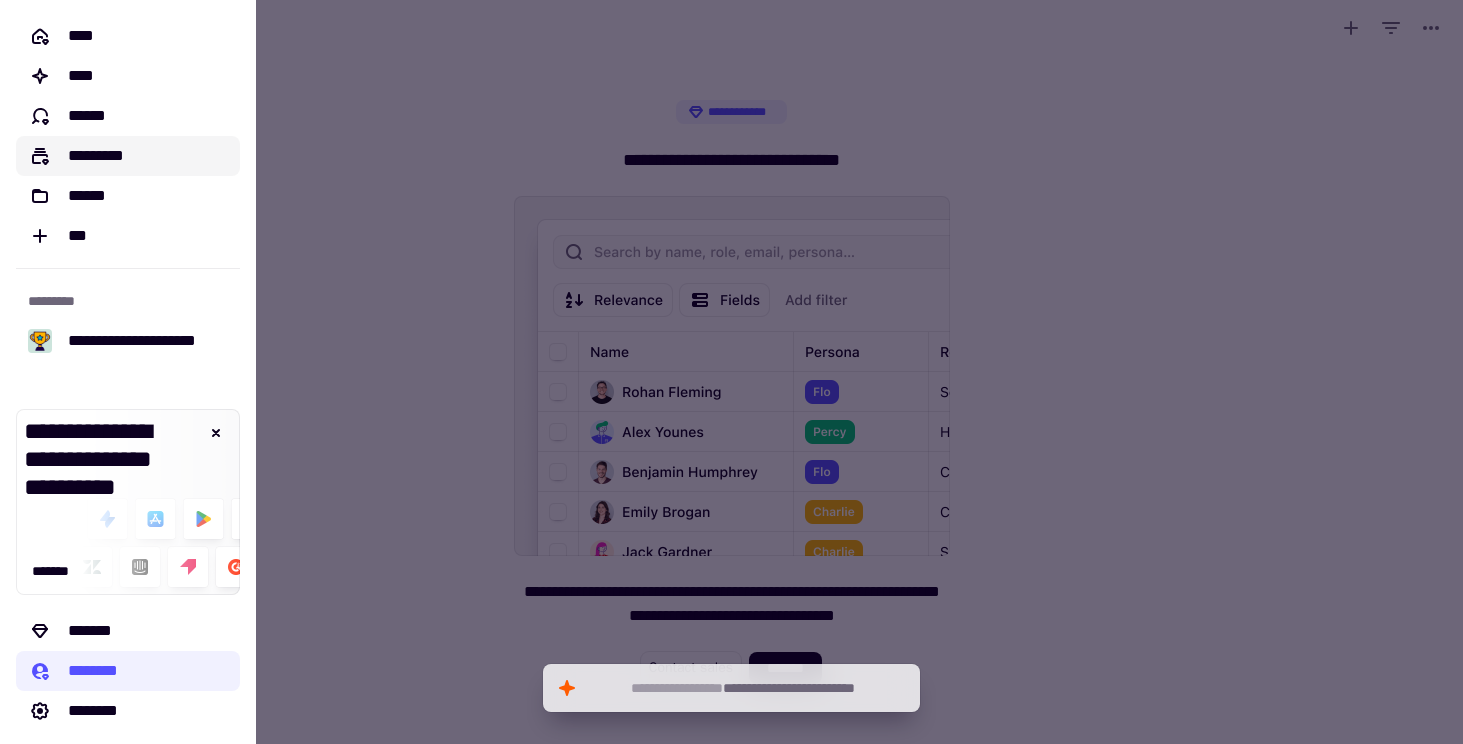 click on "*********" 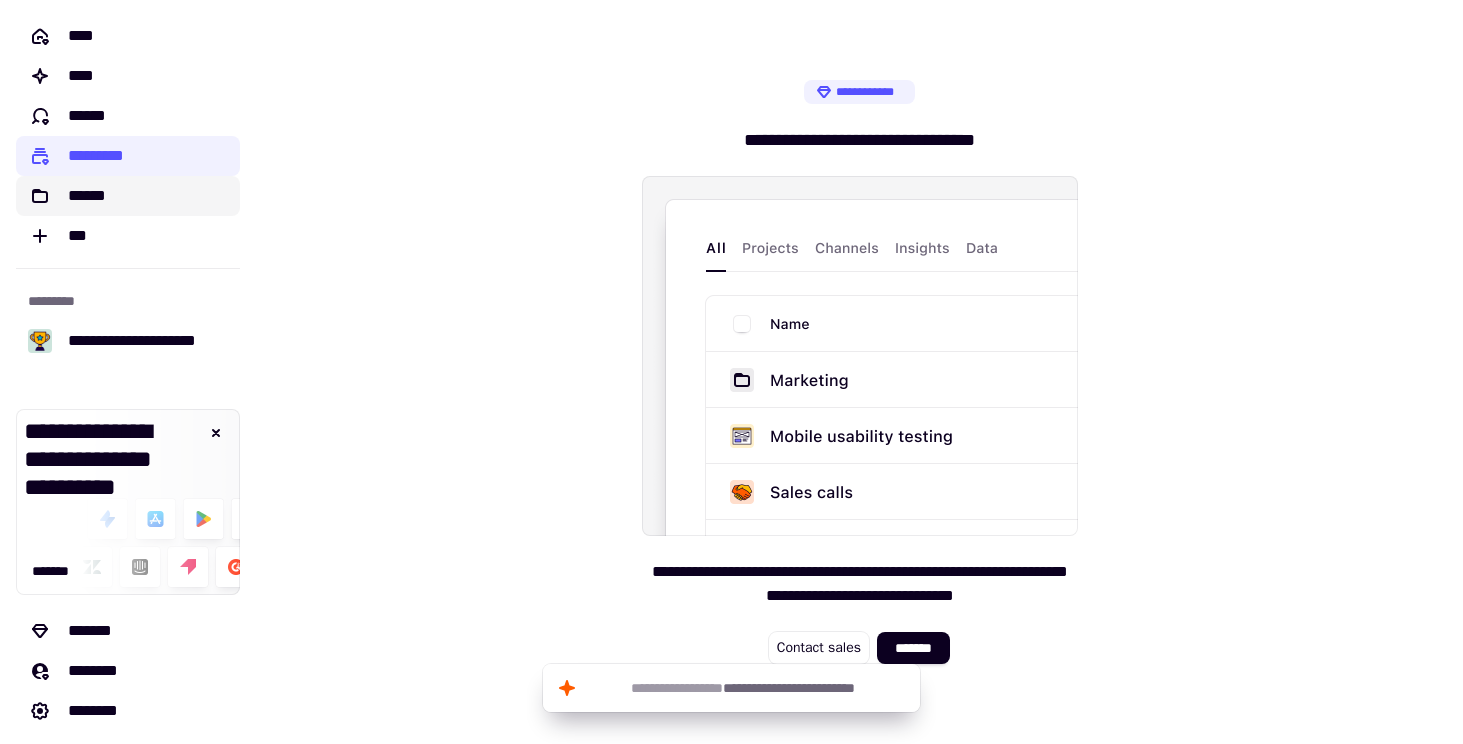 click on "******" 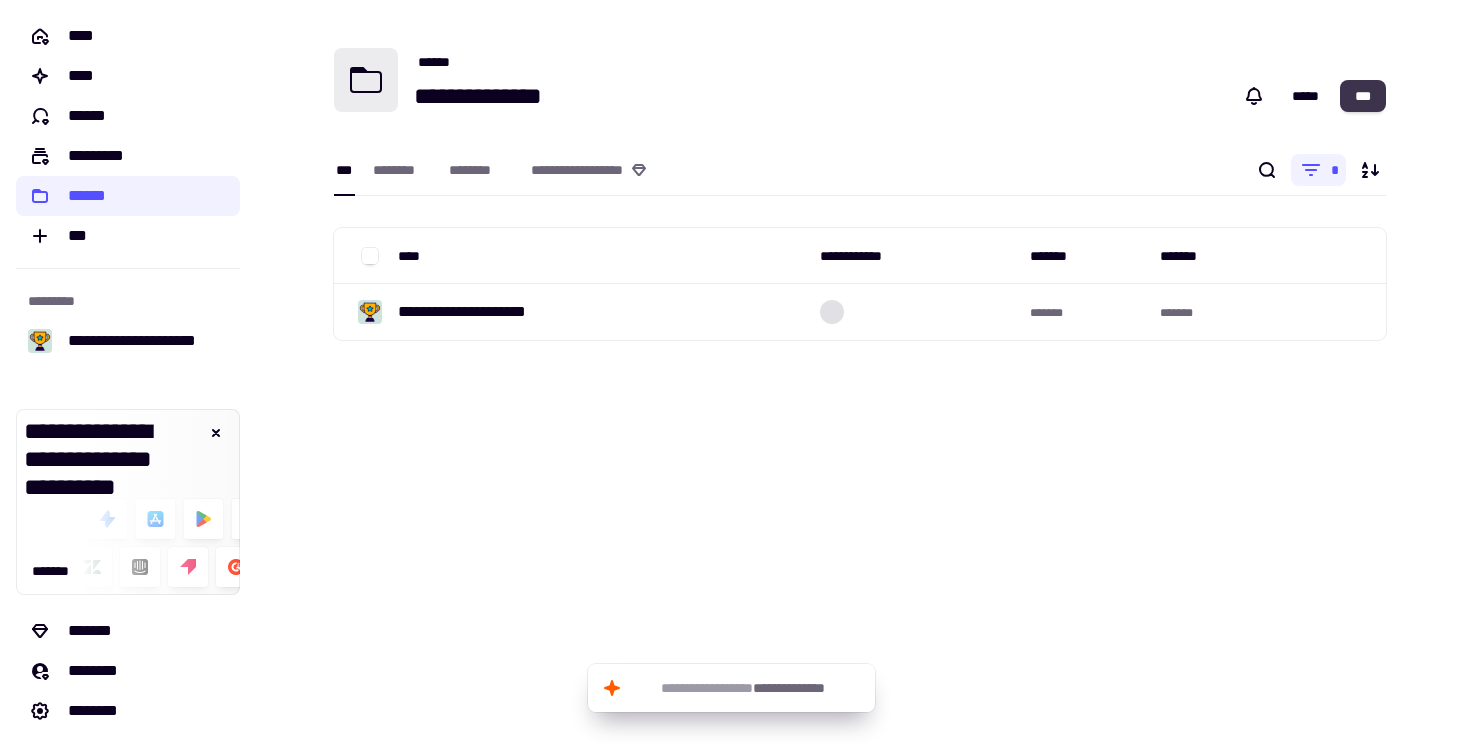 click on "***" 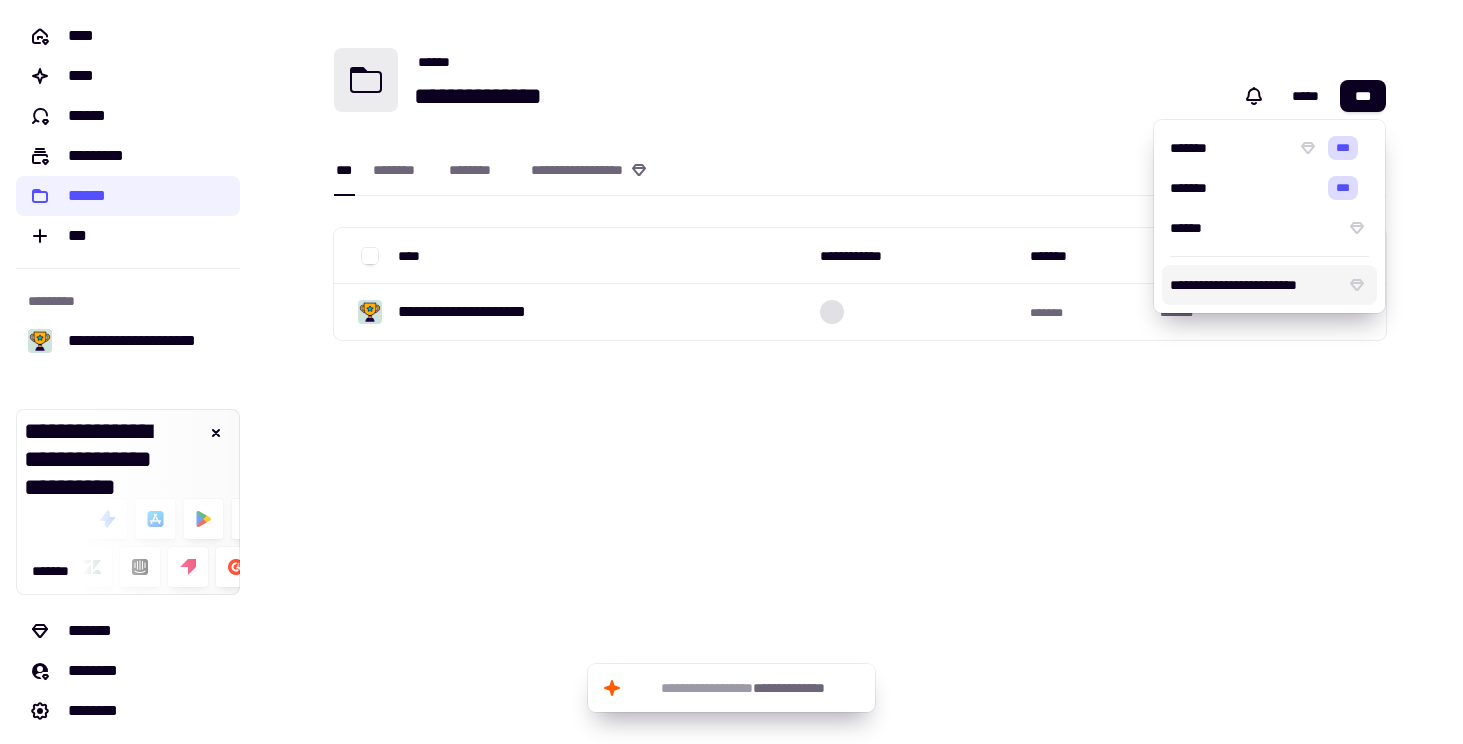 click on "**********" at bounding box center (859, 372) 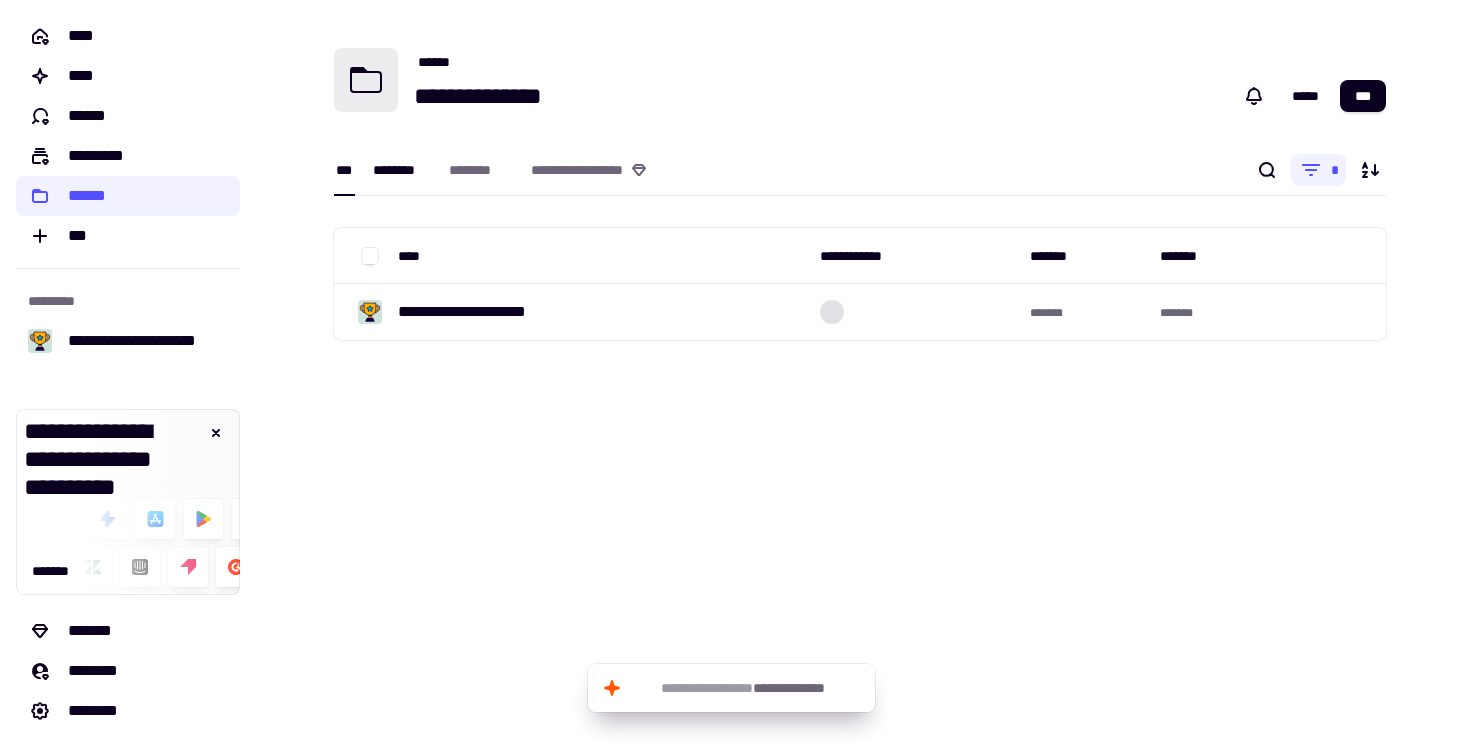 click on "********" at bounding box center (401, 170) 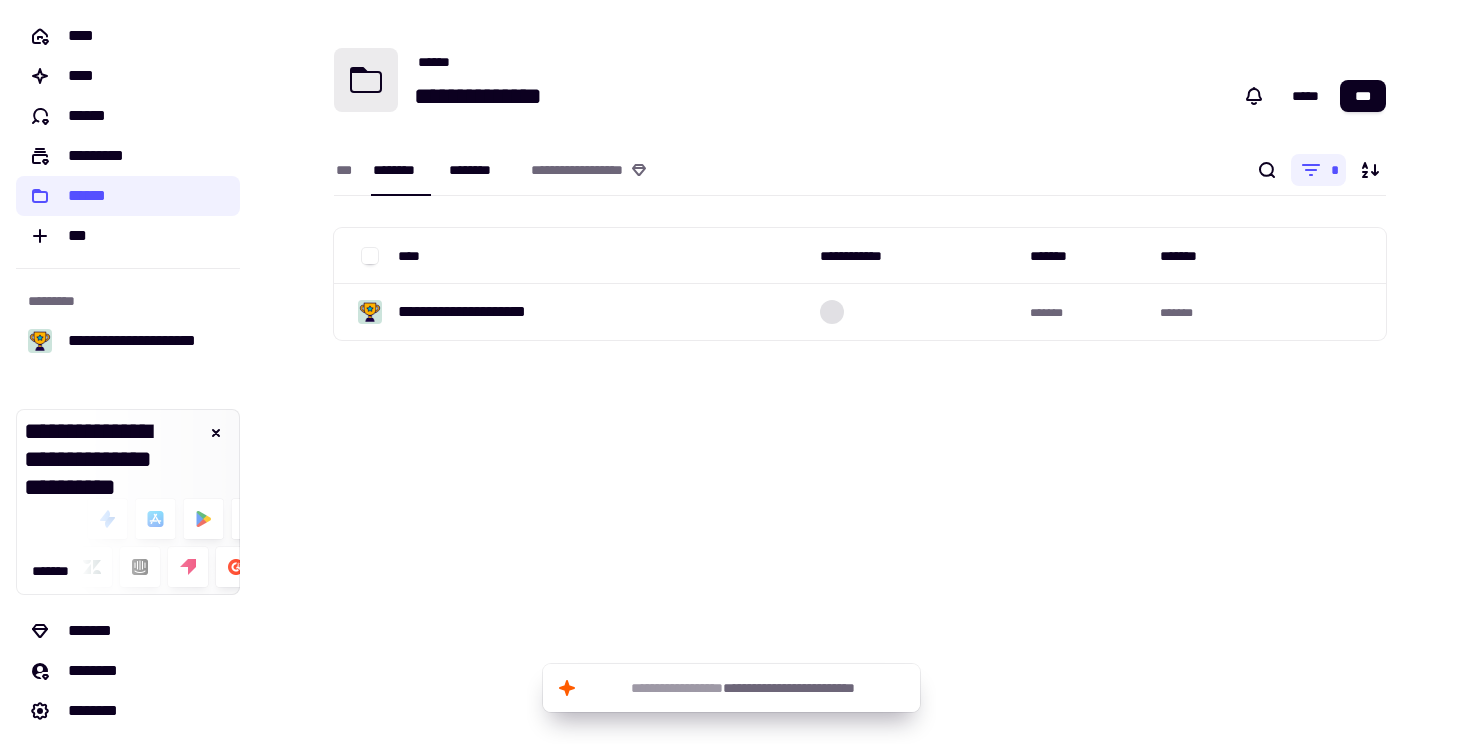 click on "********" at bounding box center (480, 170) 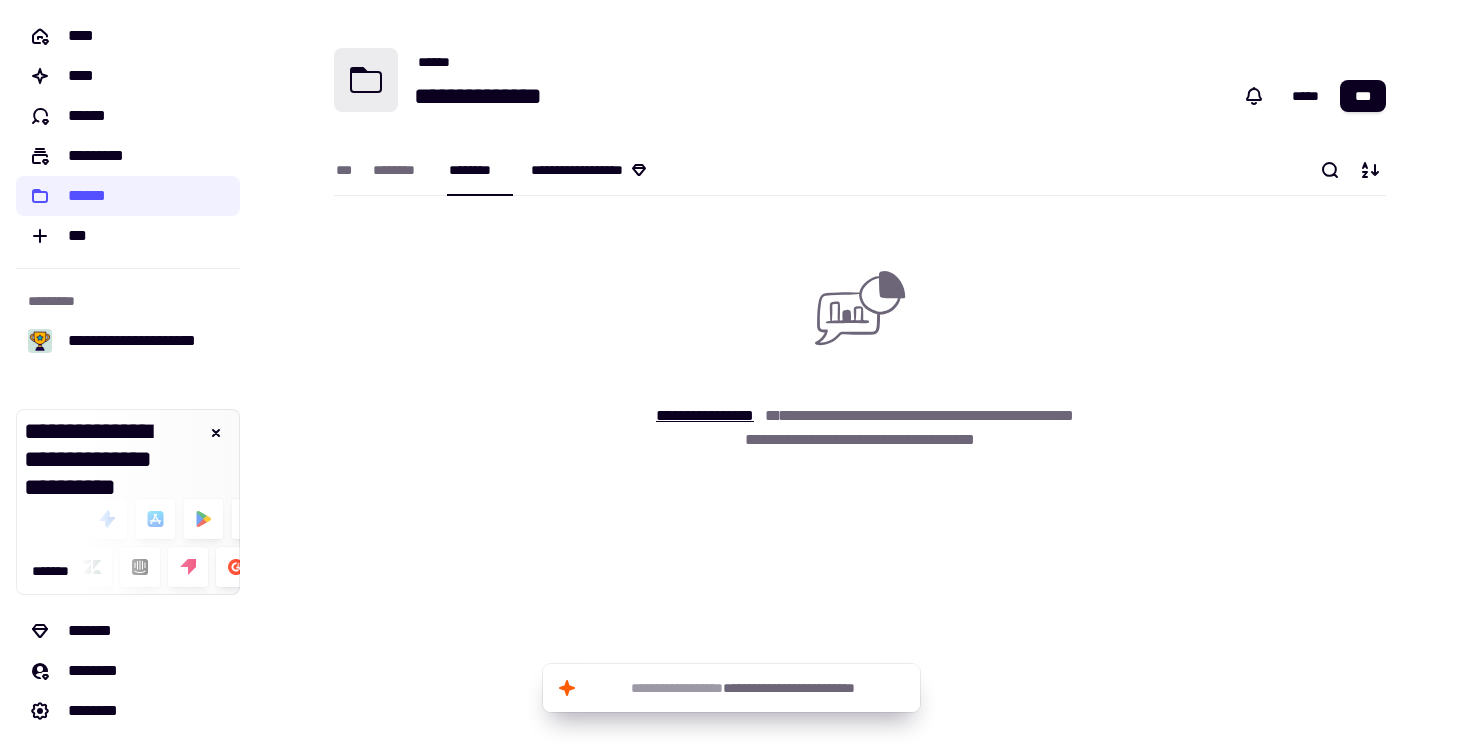 click on "**********" at bounding box center [607, 170] 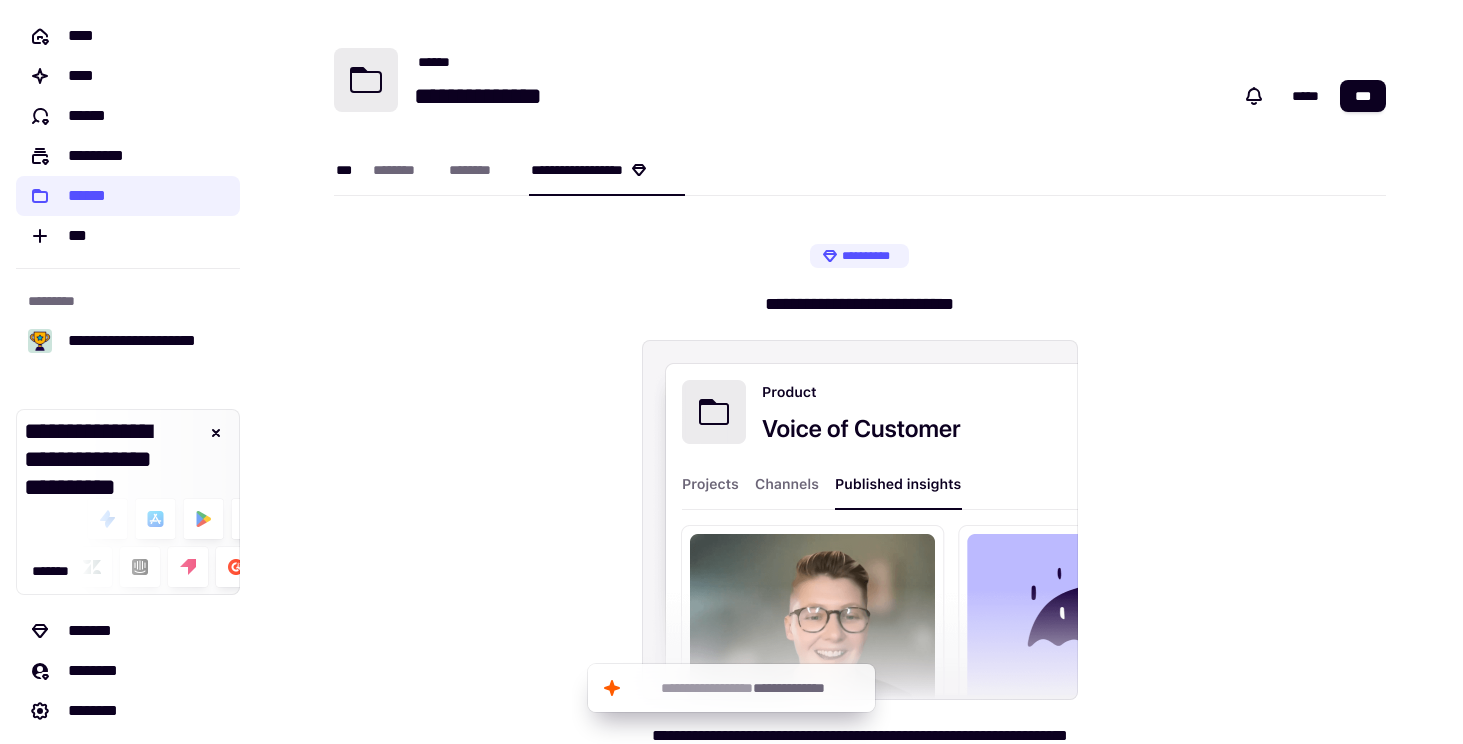 click on "***" at bounding box center [344, 169] 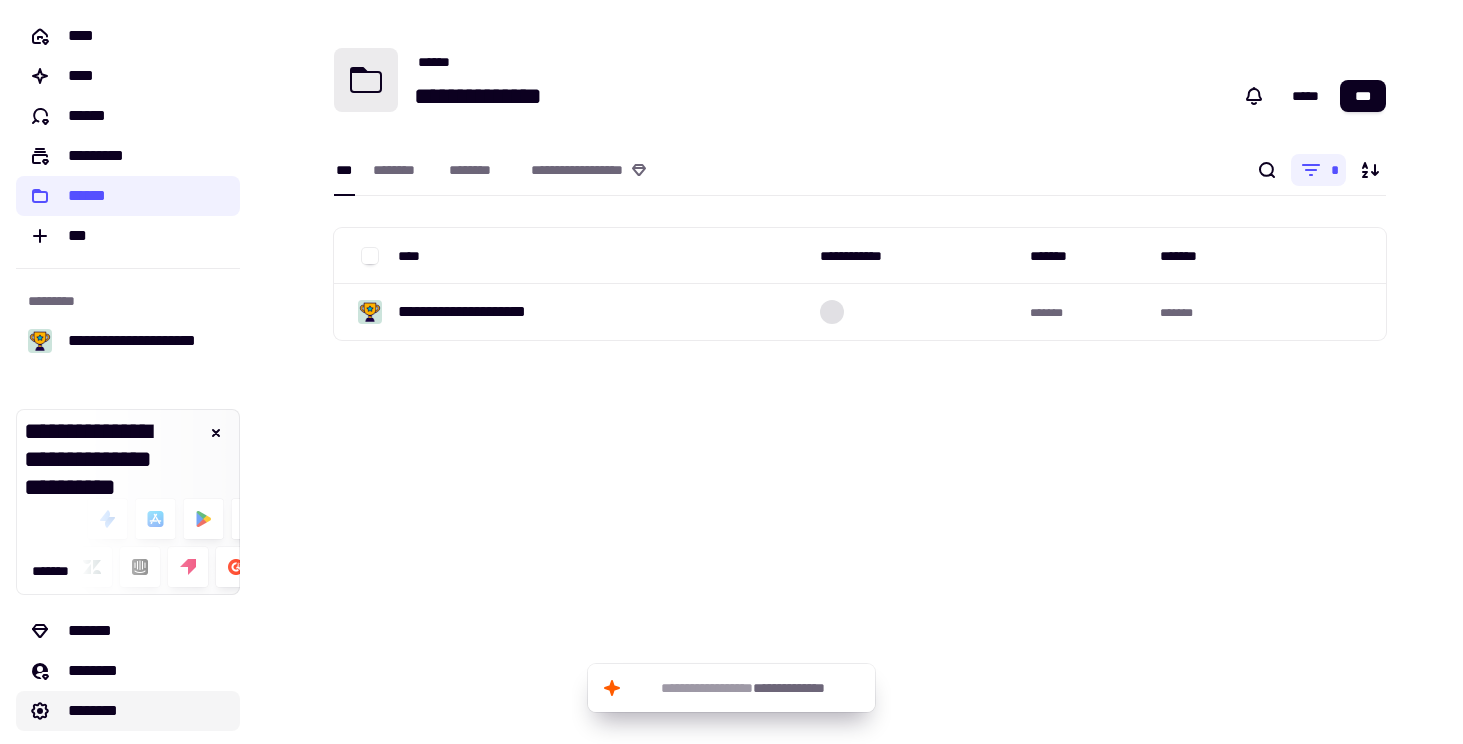 click on "********" 